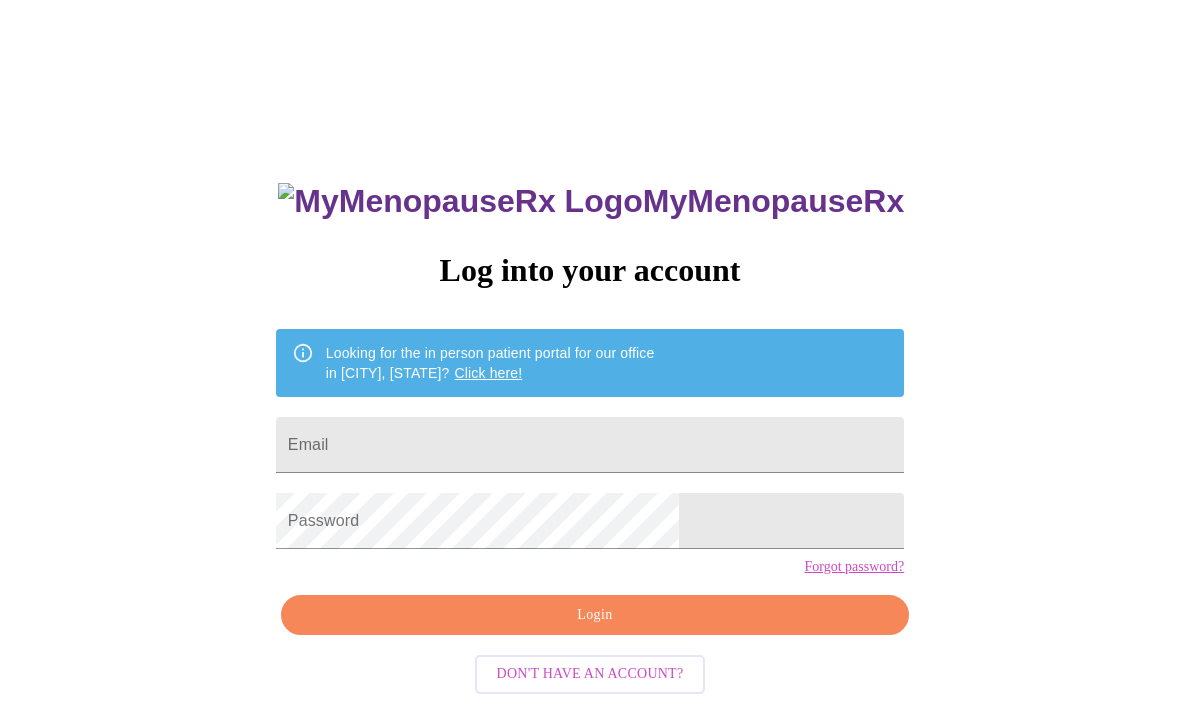 scroll, scrollTop: 0, scrollLeft: 0, axis: both 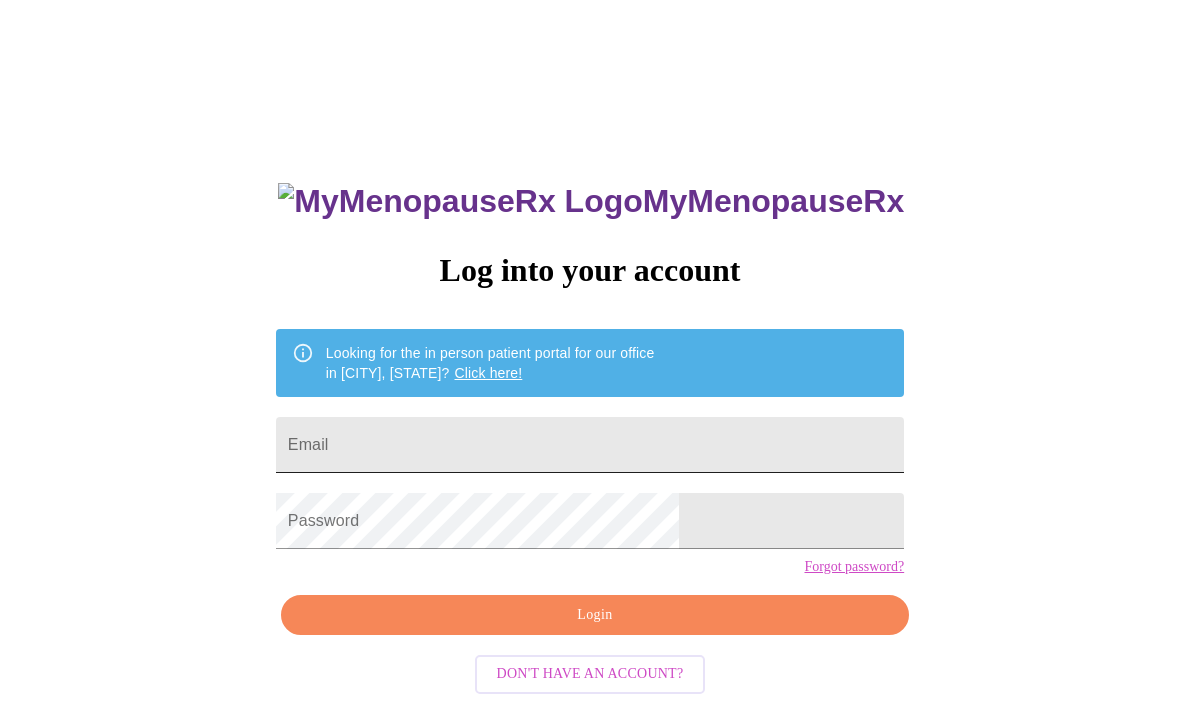 click on "Email" at bounding box center (590, 445) 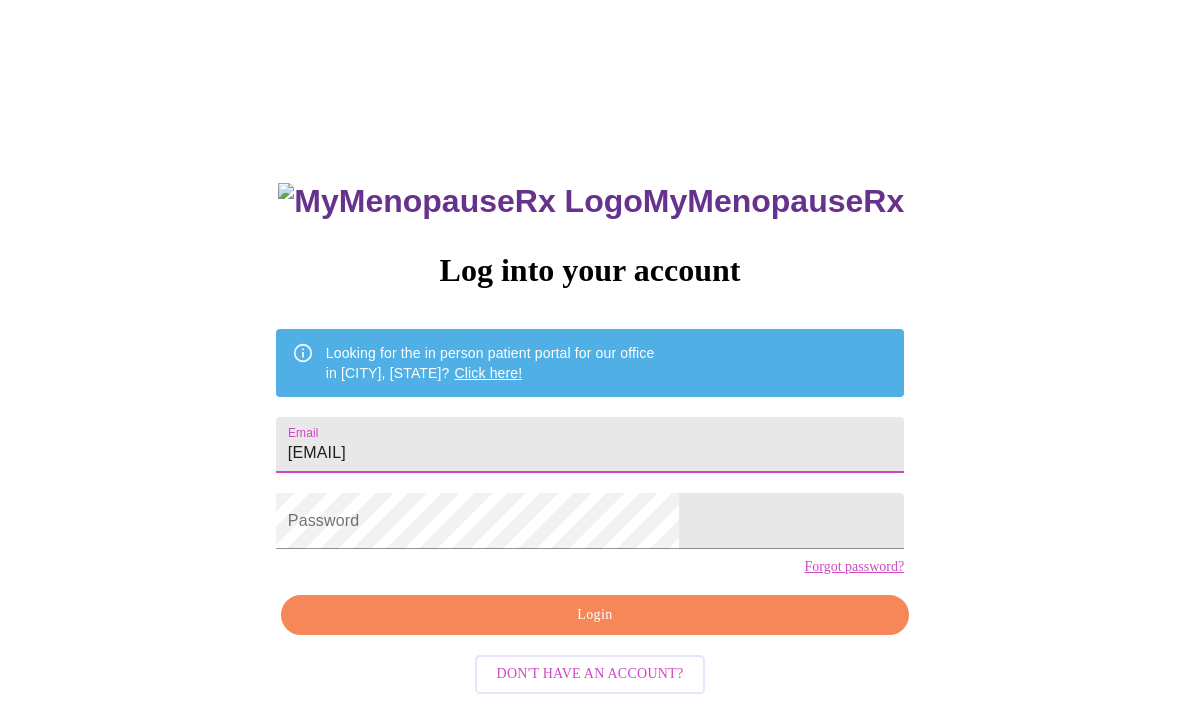 type on "[EMAIL]" 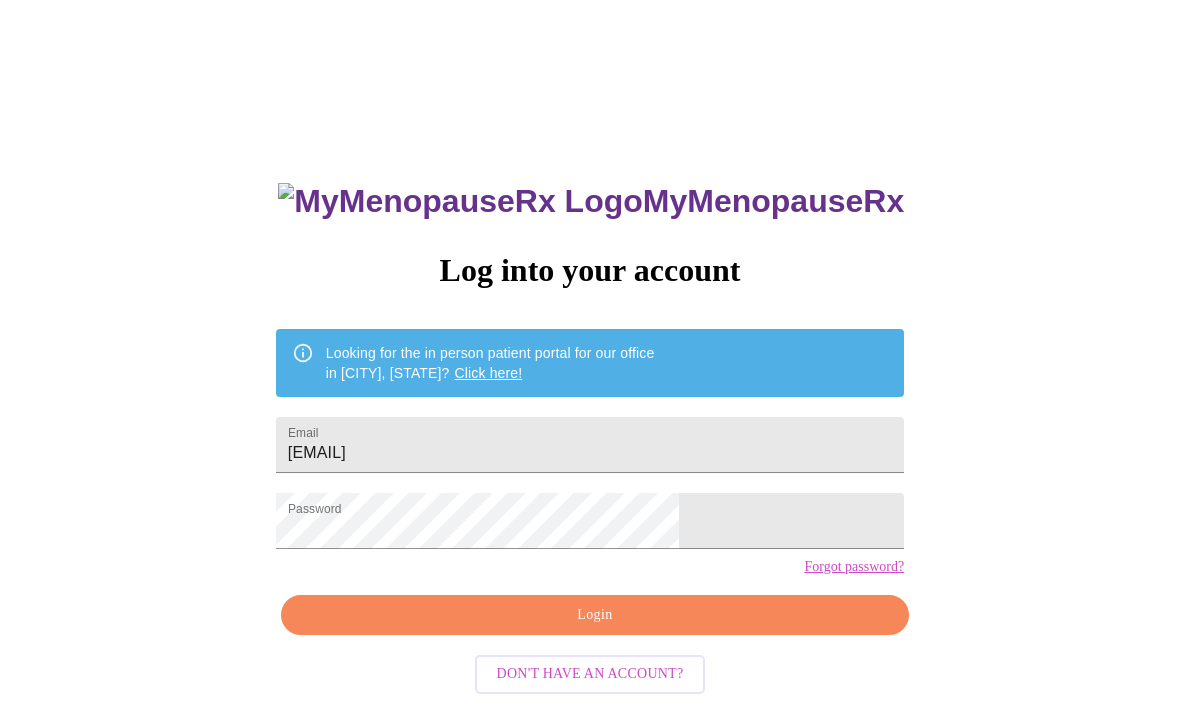 click on "Login" at bounding box center [595, 615] 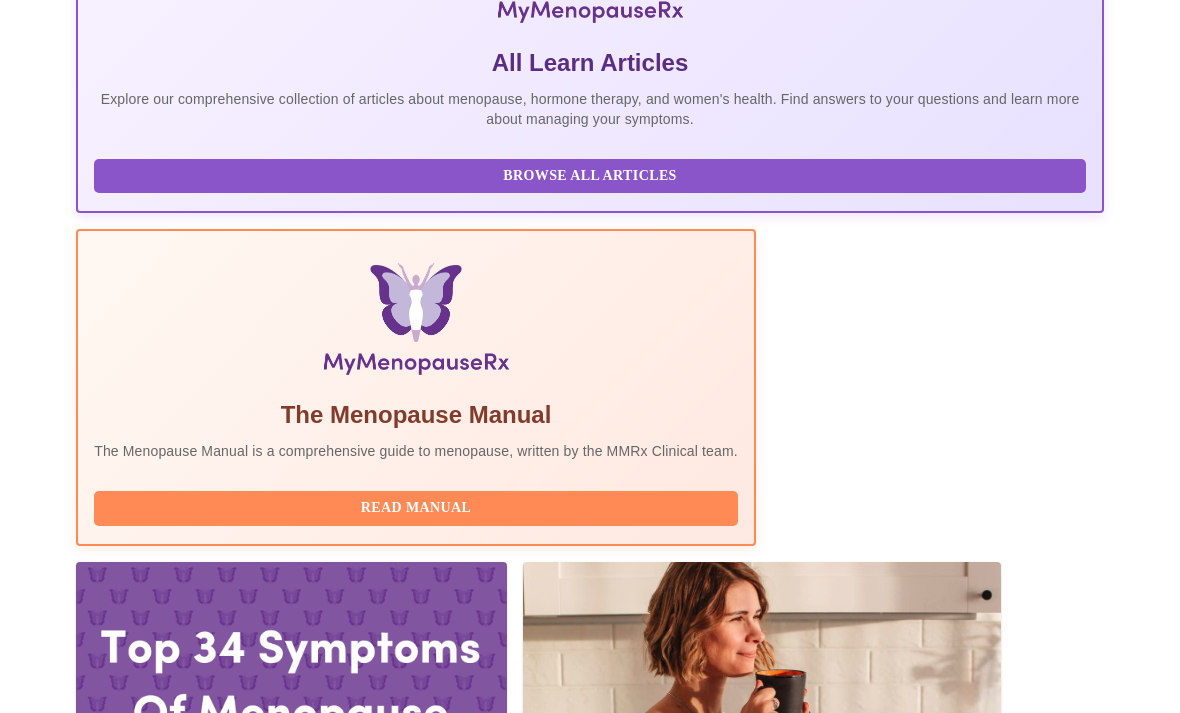 scroll, scrollTop: 547, scrollLeft: 0, axis: vertical 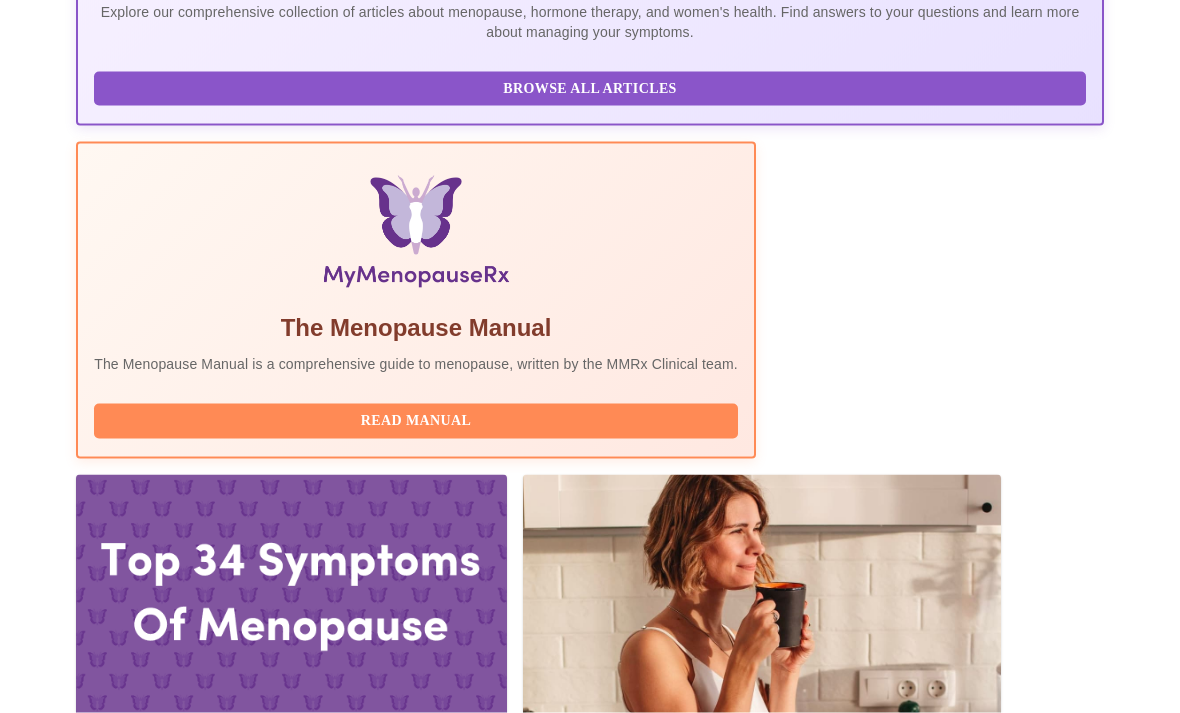 click on "Complete Pre-Assessment" at bounding box center (968, 2053) 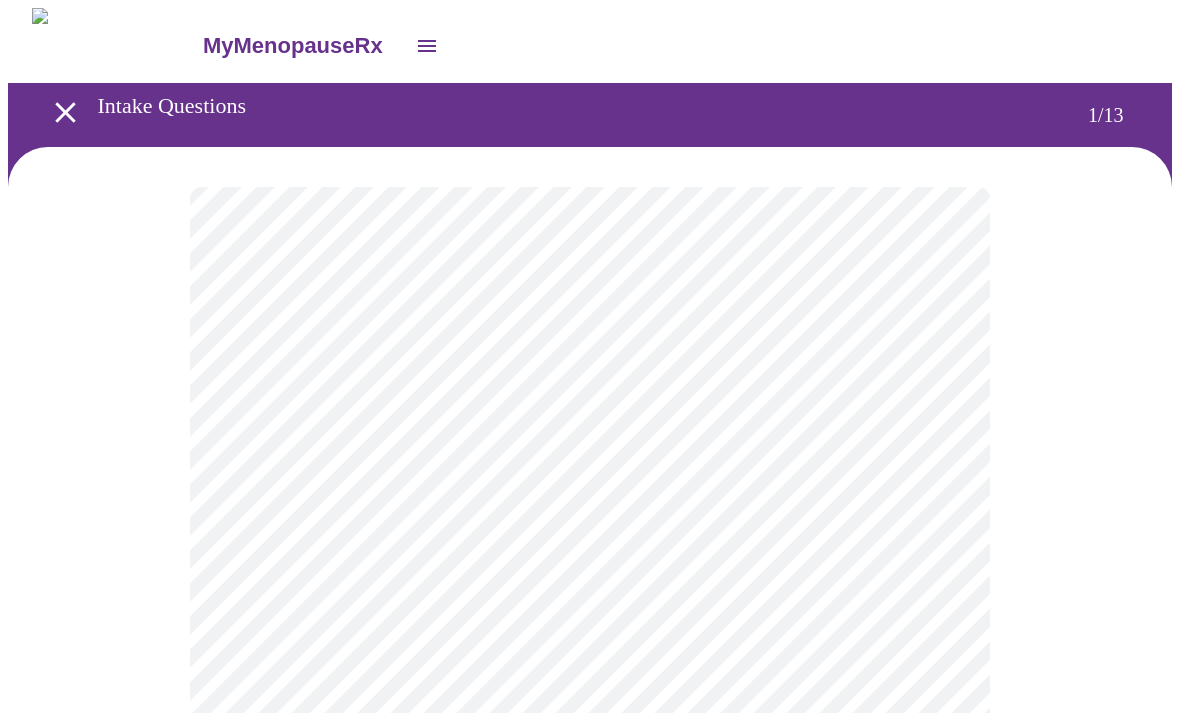 click on "MyMenopauseRx Intake Questions 1  /  13" at bounding box center (590, 925) 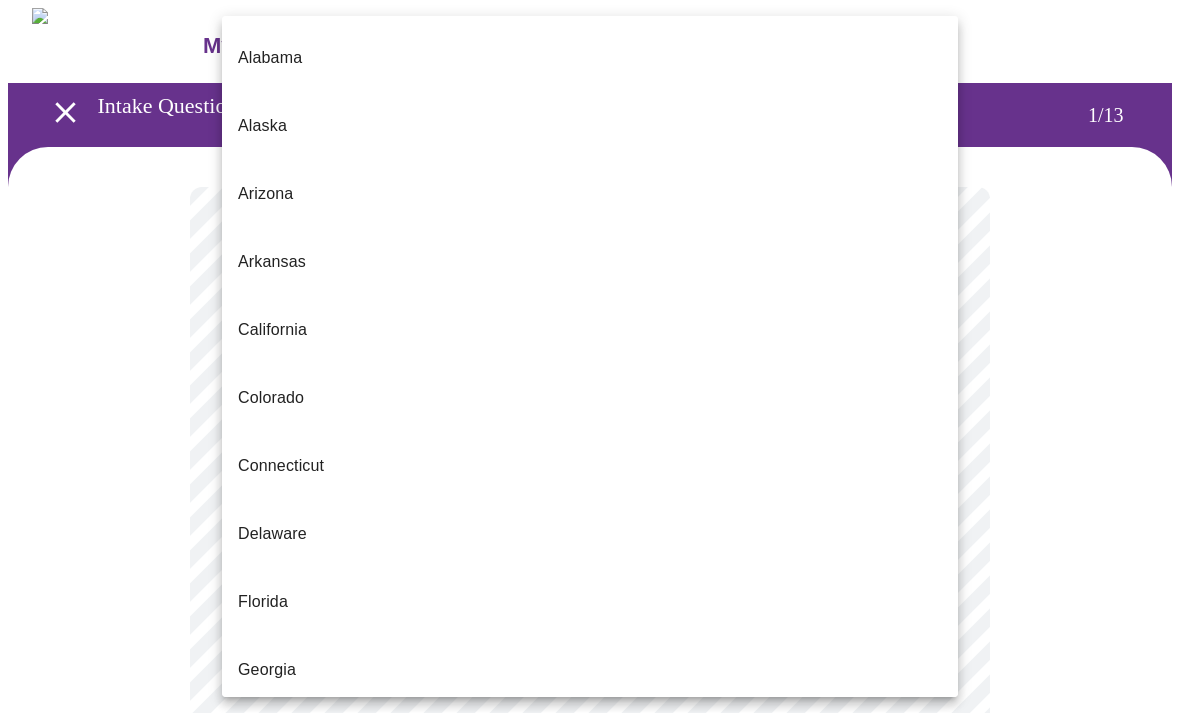 click on "Colorado" at bounding box center (271, 398) 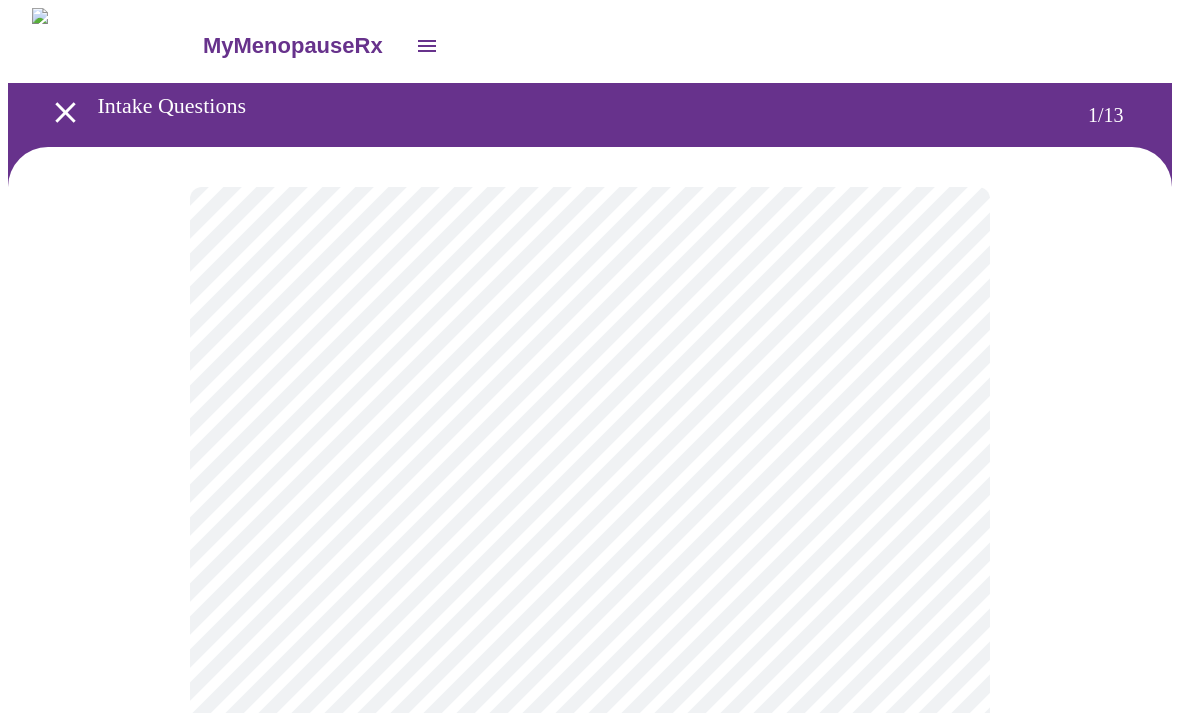 click on "MyMenopauseRx Intake Questions 1  /  13" at bounding box center (590, 920) 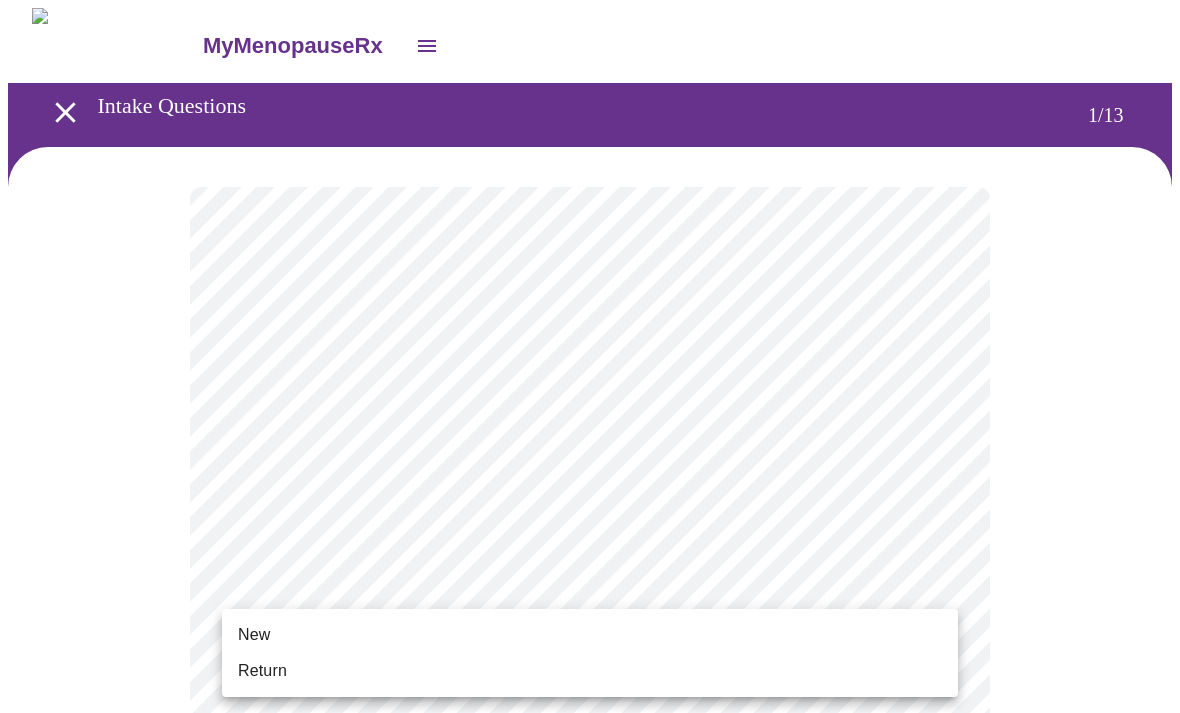 click on "Return" at bounding box center [262, 671] 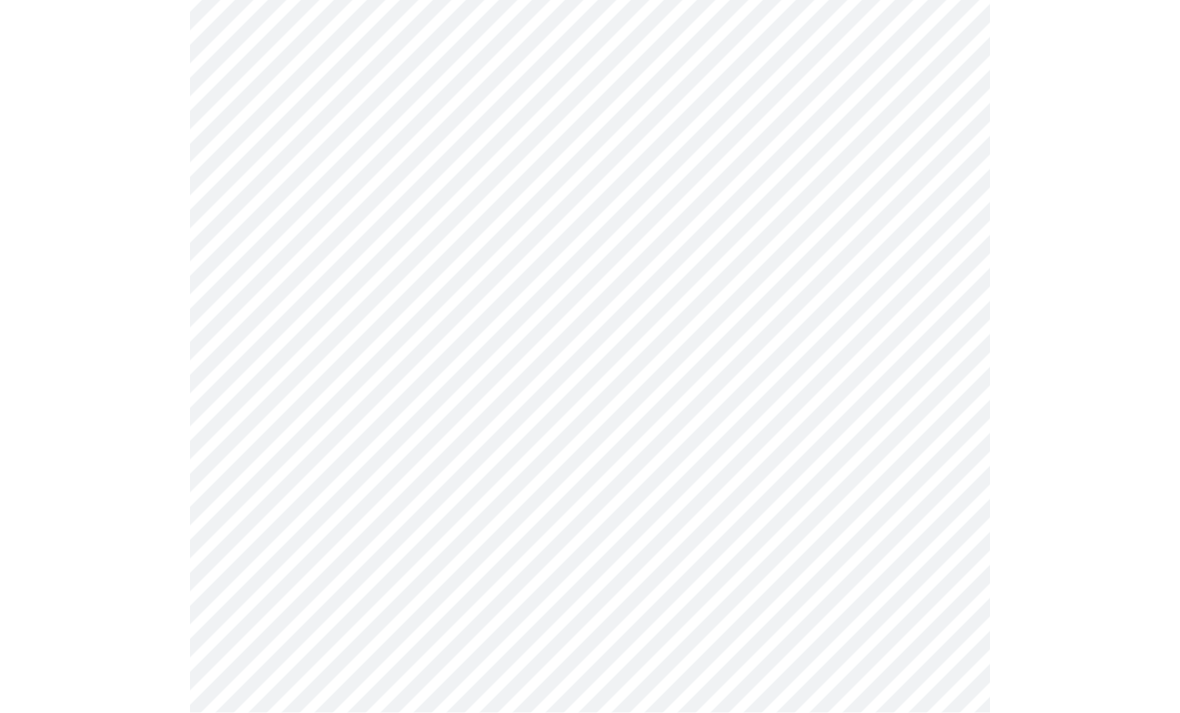 scroll, scrollTop: 602, scrollLeft: 0, axis: vertical 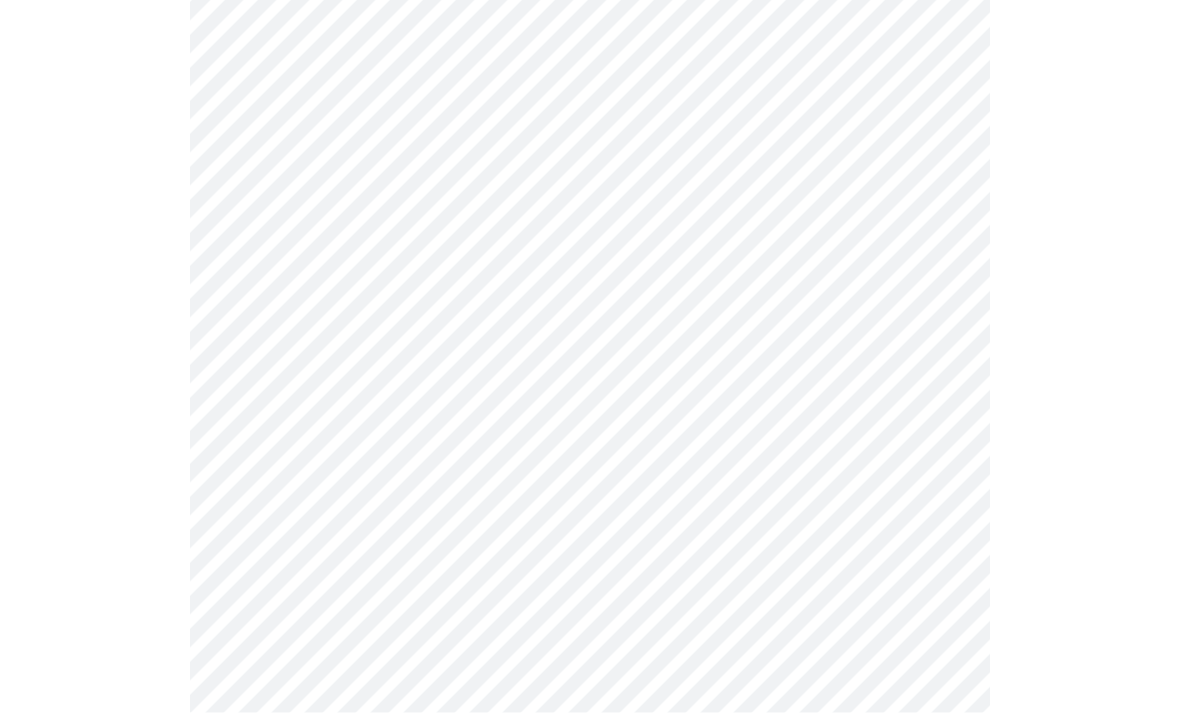 click on "MyMenopauseRx Intake Questions 1  /  13" at bounding box center (590, -38) 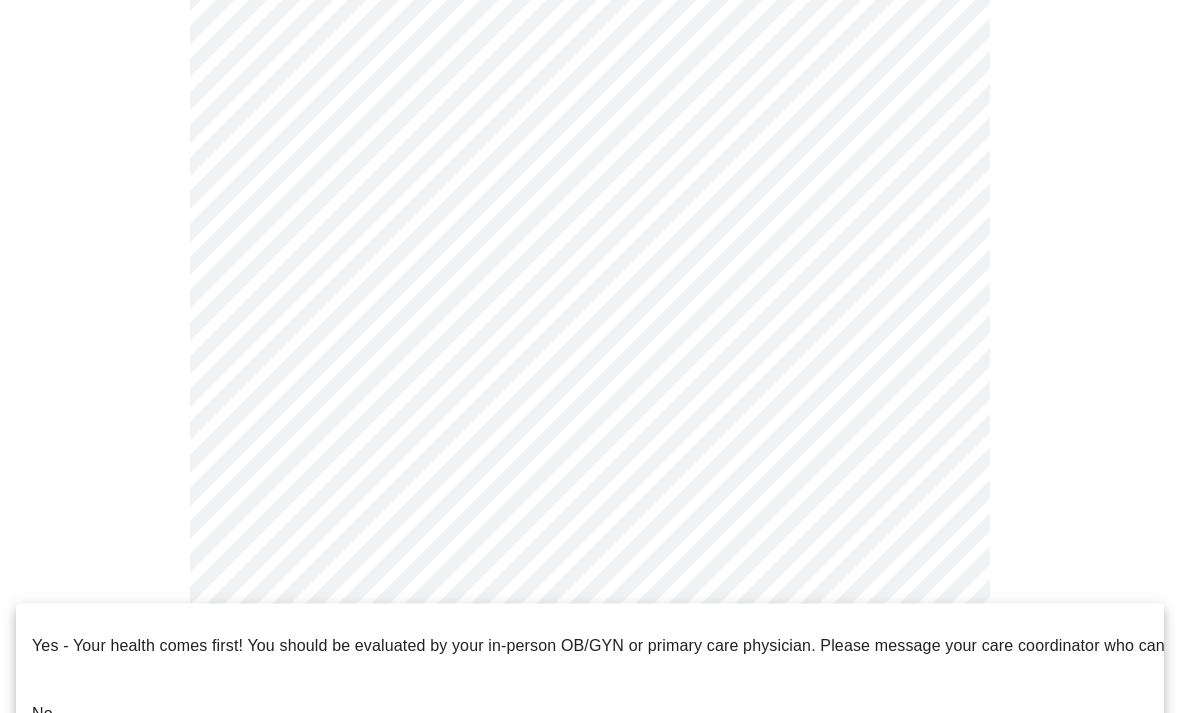 scroll, scrollTop: 1020, scrollLeft: 0, axis: vertical 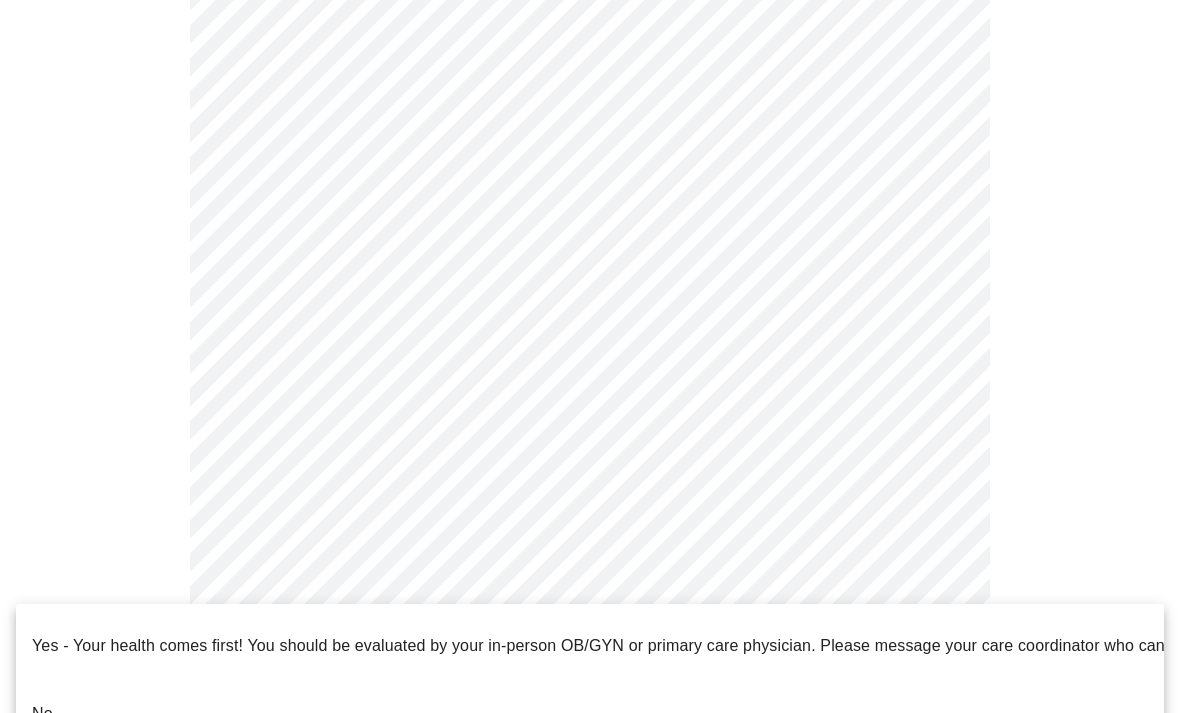 click on "No" at bounding box center (590, 714) 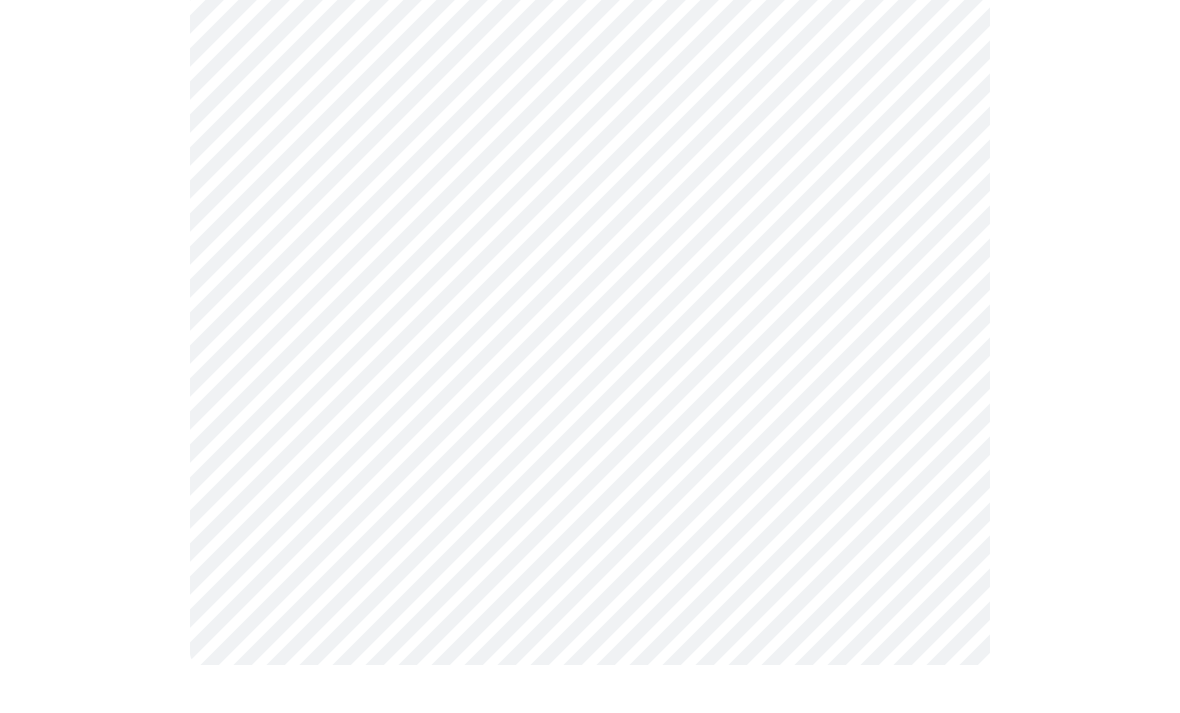 scroll, scrollTop: 0, scrollLeft: 0, axis: both 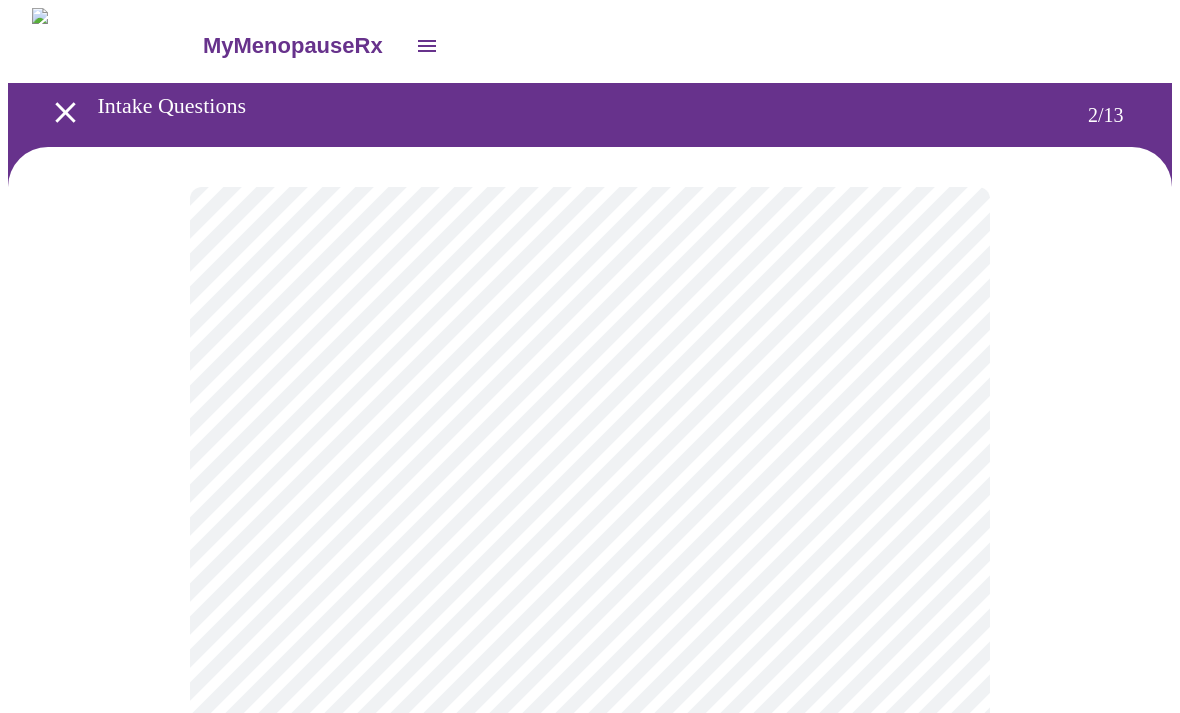 click on "MyMenopauseRx Intake Questions 2  /  13" at bounding box center (590, 607) 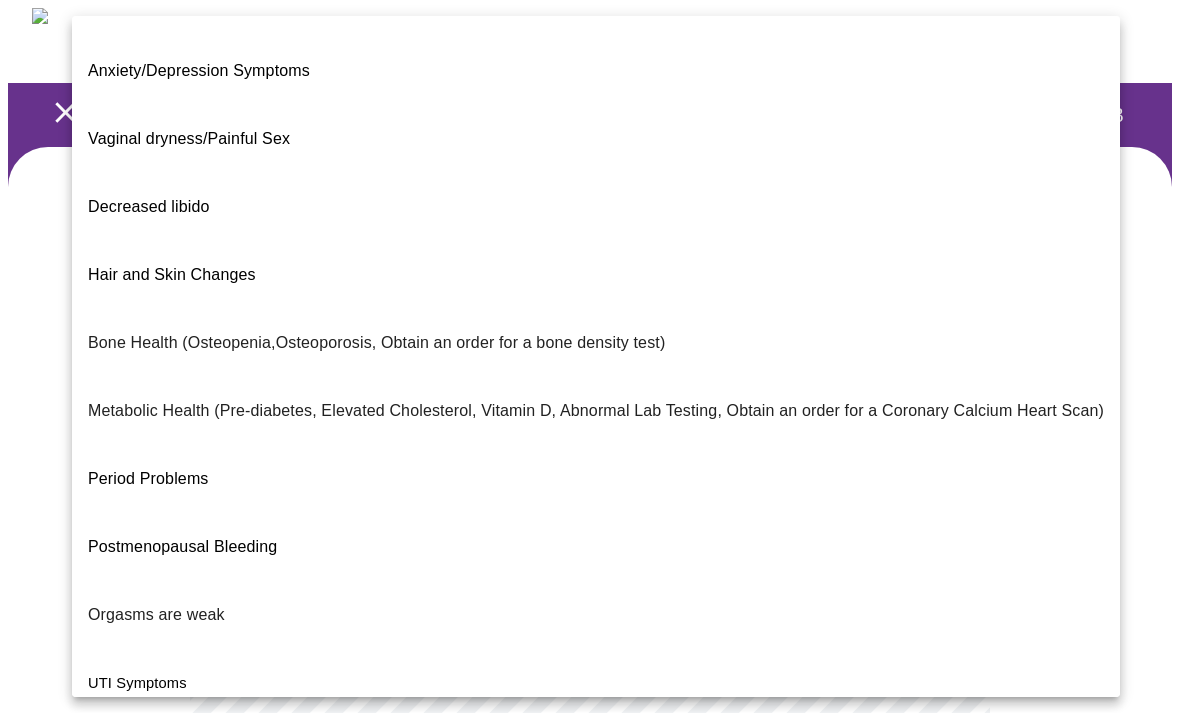 scroll, scrollTop: 259, scrollLeft: 0, axis: vertical 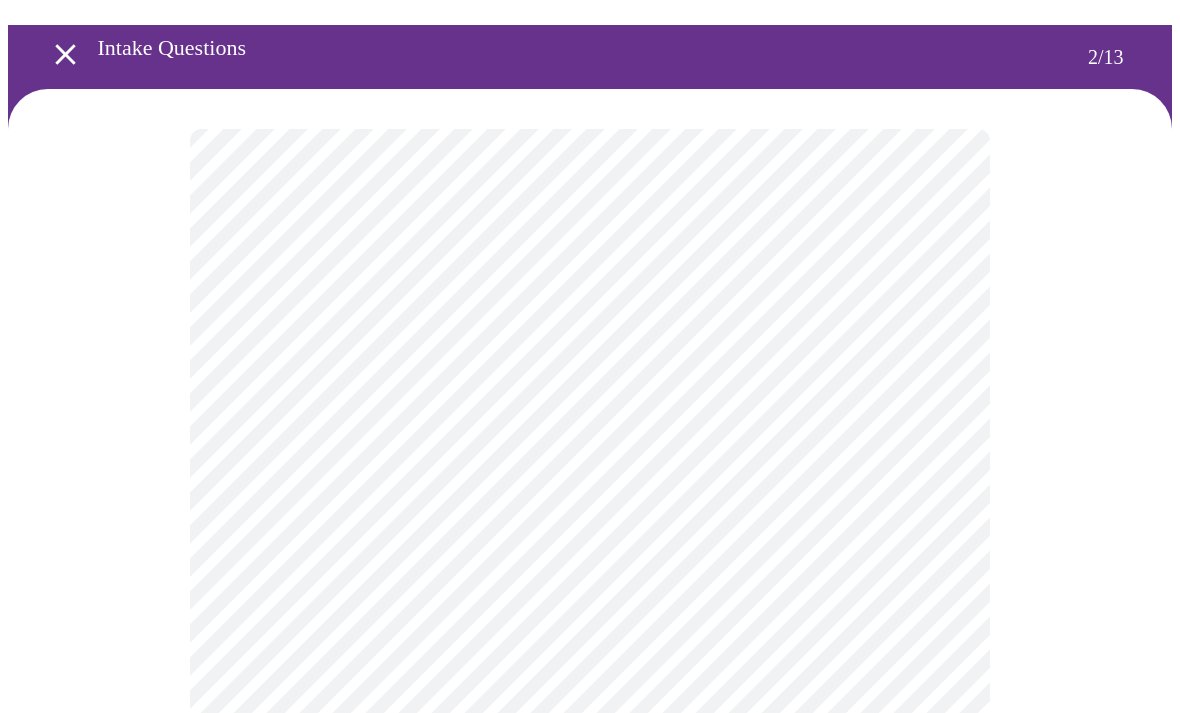 click on "MyMenopauseRx Intake Questions 2  /  13" at bounding box center (590, 544) 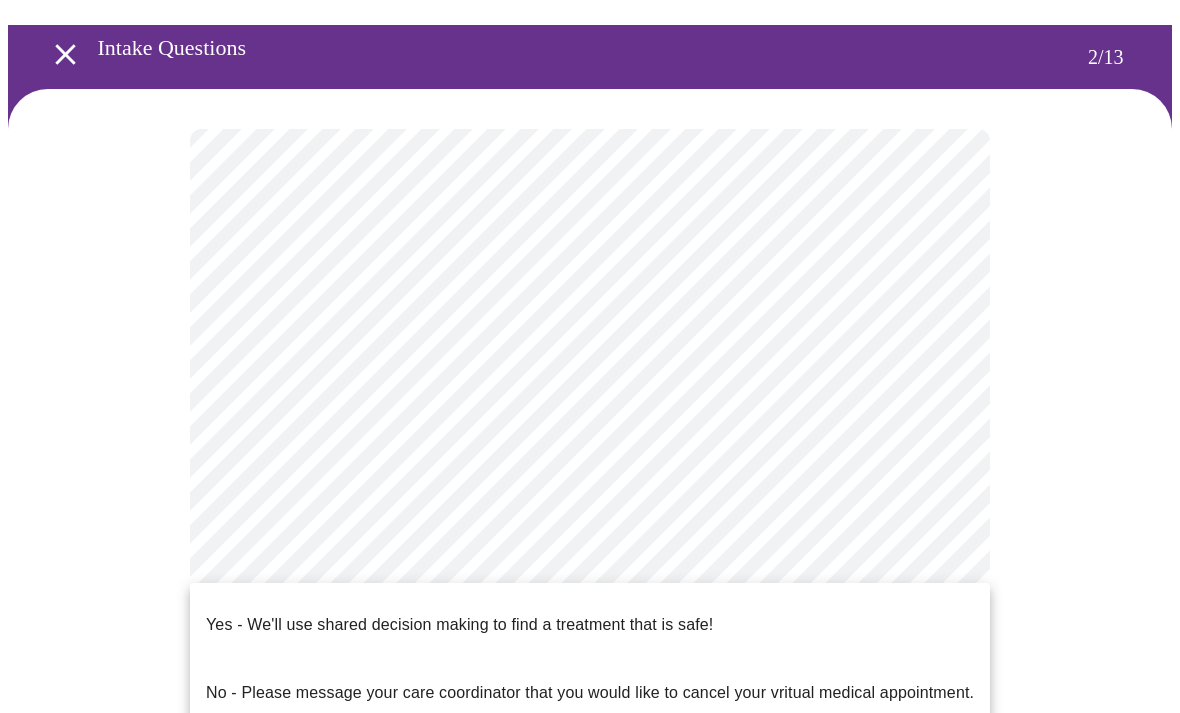 click on "Yes - We'll use shared decision making to find a treatment that is safe!" at bounding box center (459, 625) 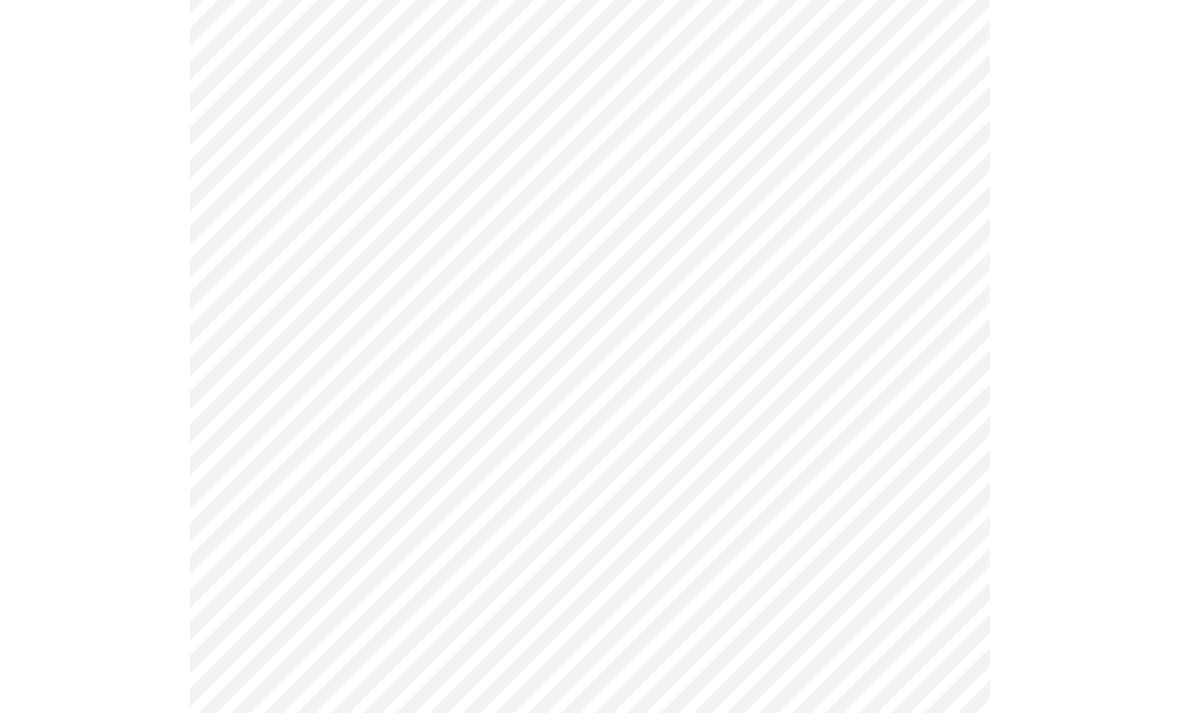 scroll, scrollTop: 0, scrollLeft: 0, axis: both 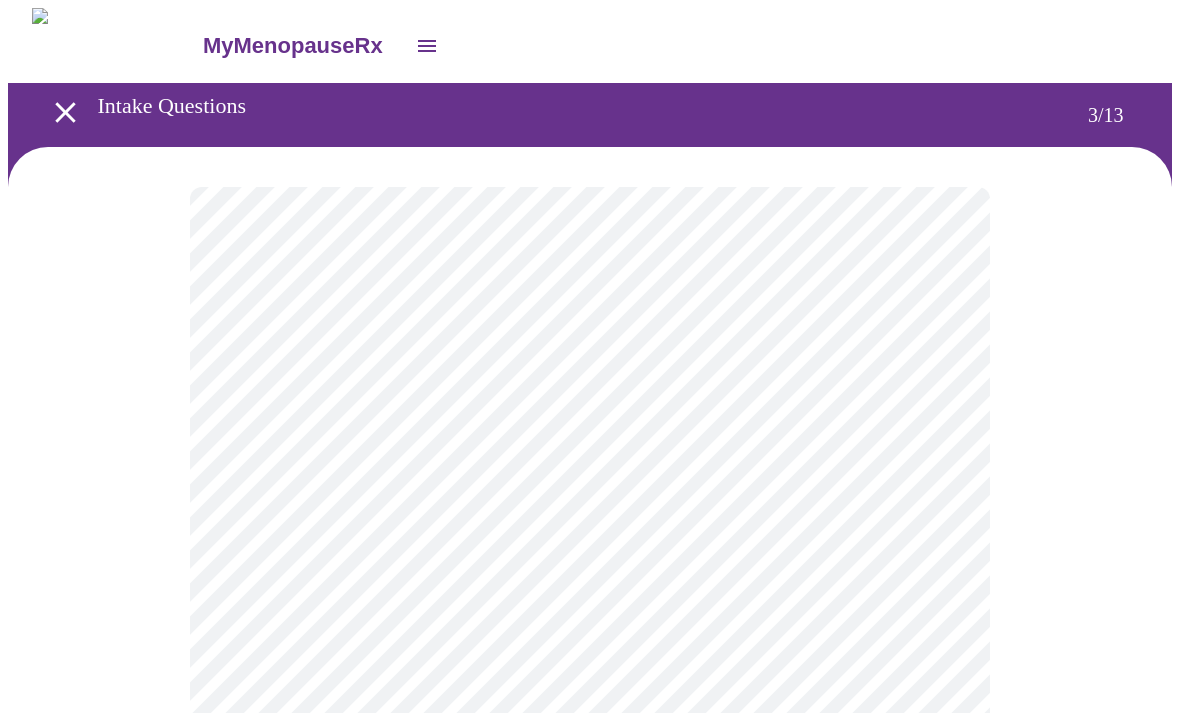click on "MyMenopauseRx Intake Questions 3  /  13" at bounding box center [590, 1354] 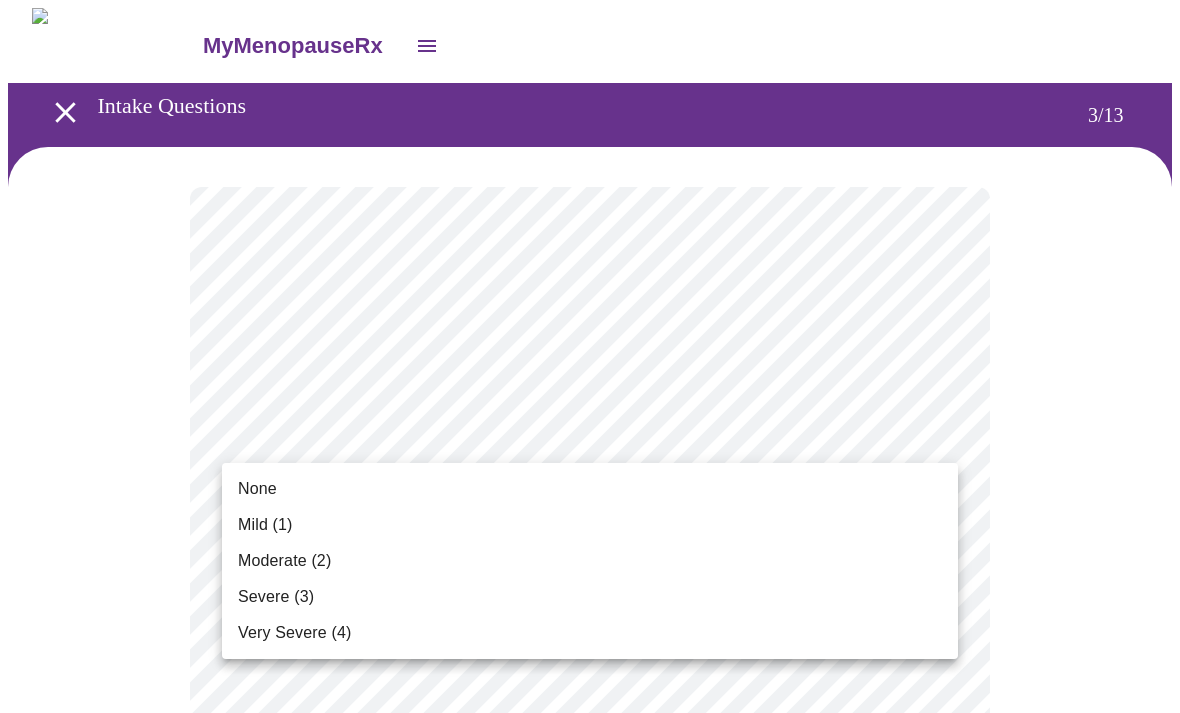 click on "None" at bounding box center [257, 489] 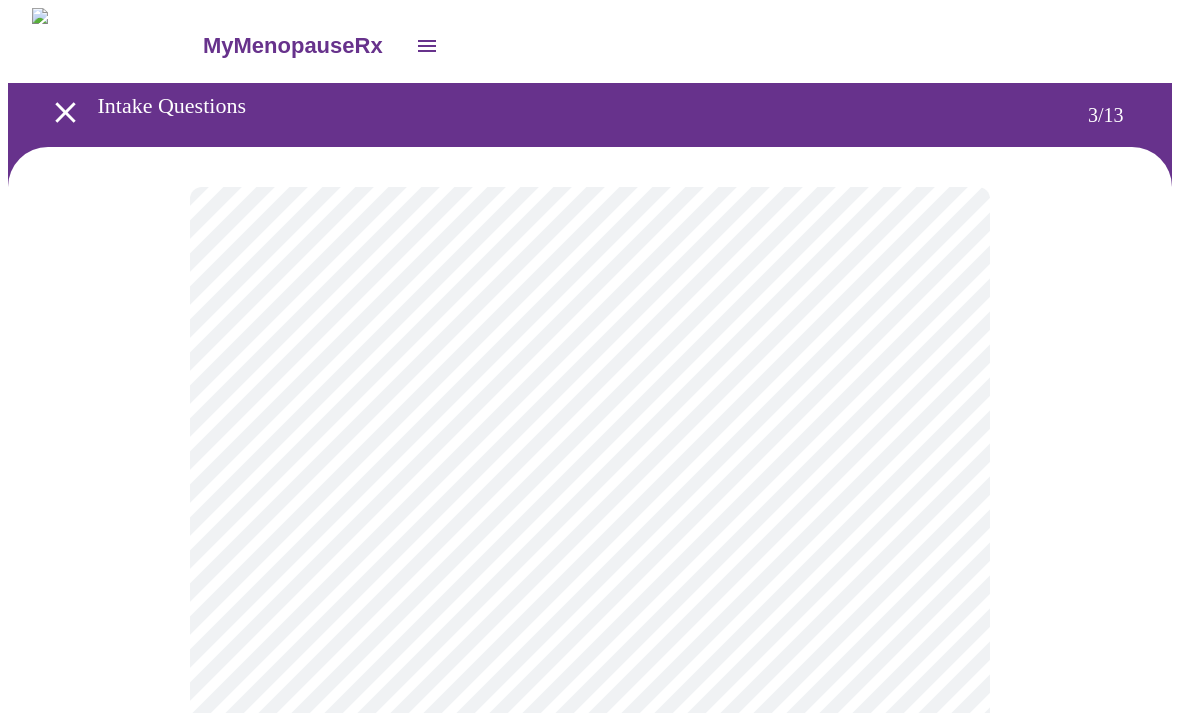 click on "MyMenopauseRx Intake Questions 3  /  13" at bounding box center [590, 1319] 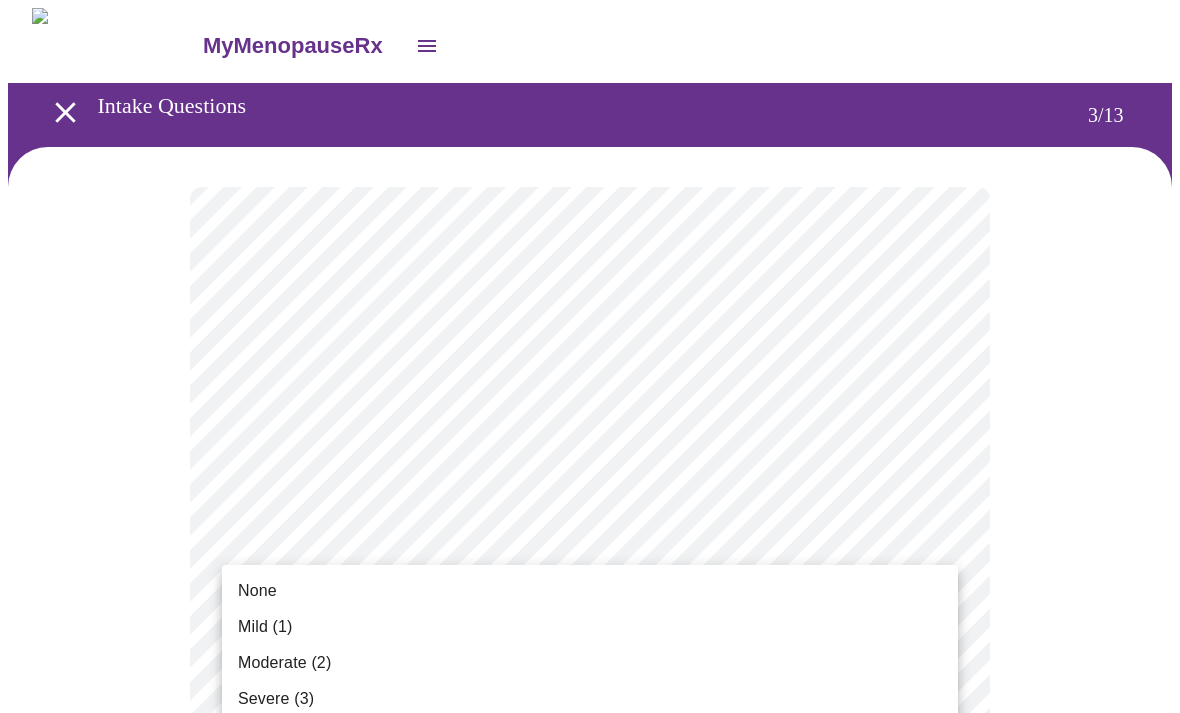 click on "None" at bounding box center (257, 591) 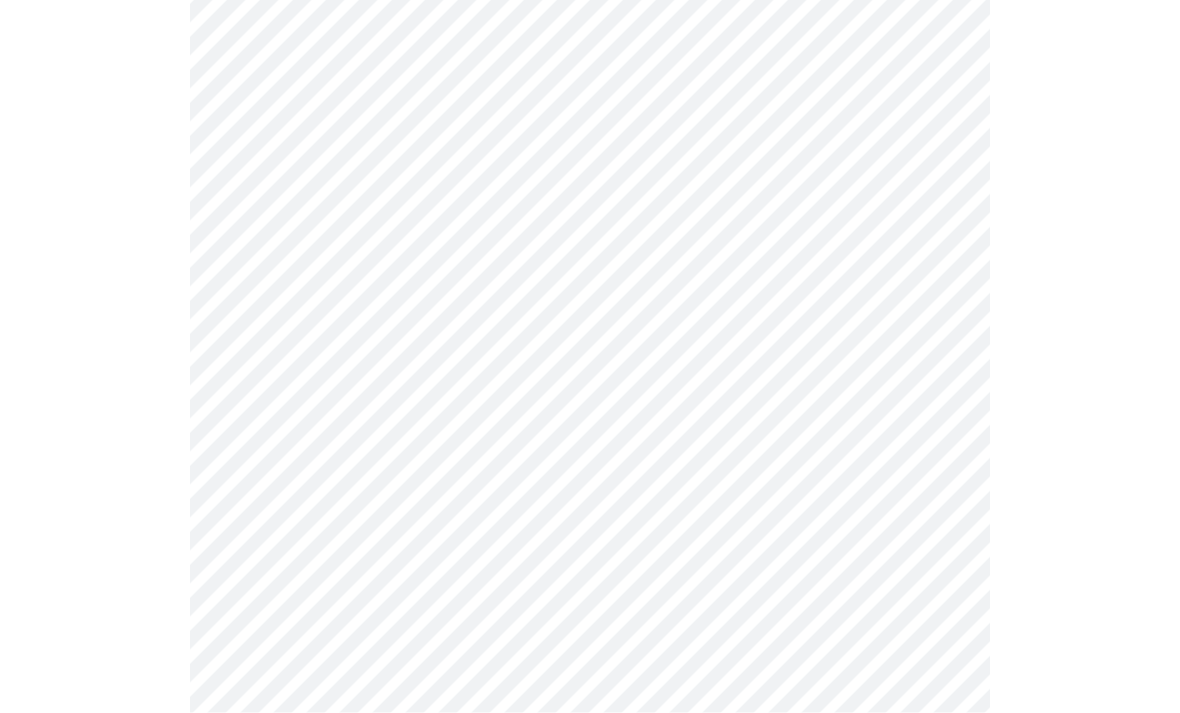 scroll, scrollTop: 351, scrollLeft: 0, axis: vertical 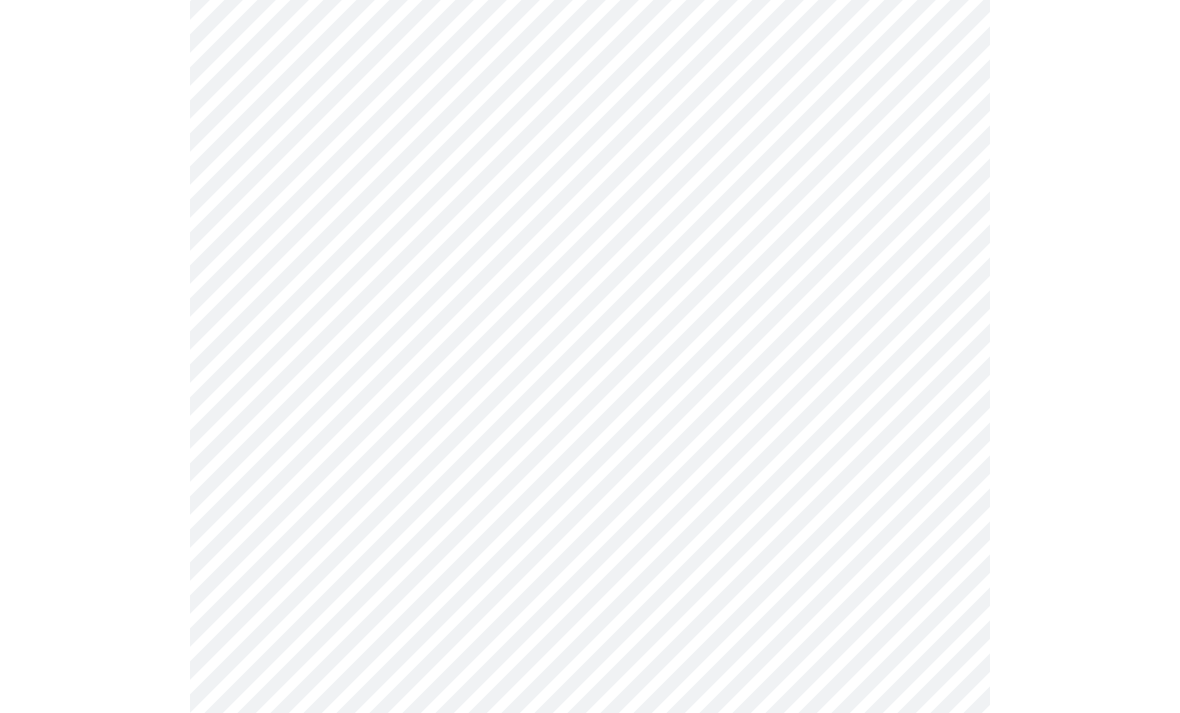 click on "MyMenopauseRx Intake Questions 3  /  13" at bounding box center [590, 954] 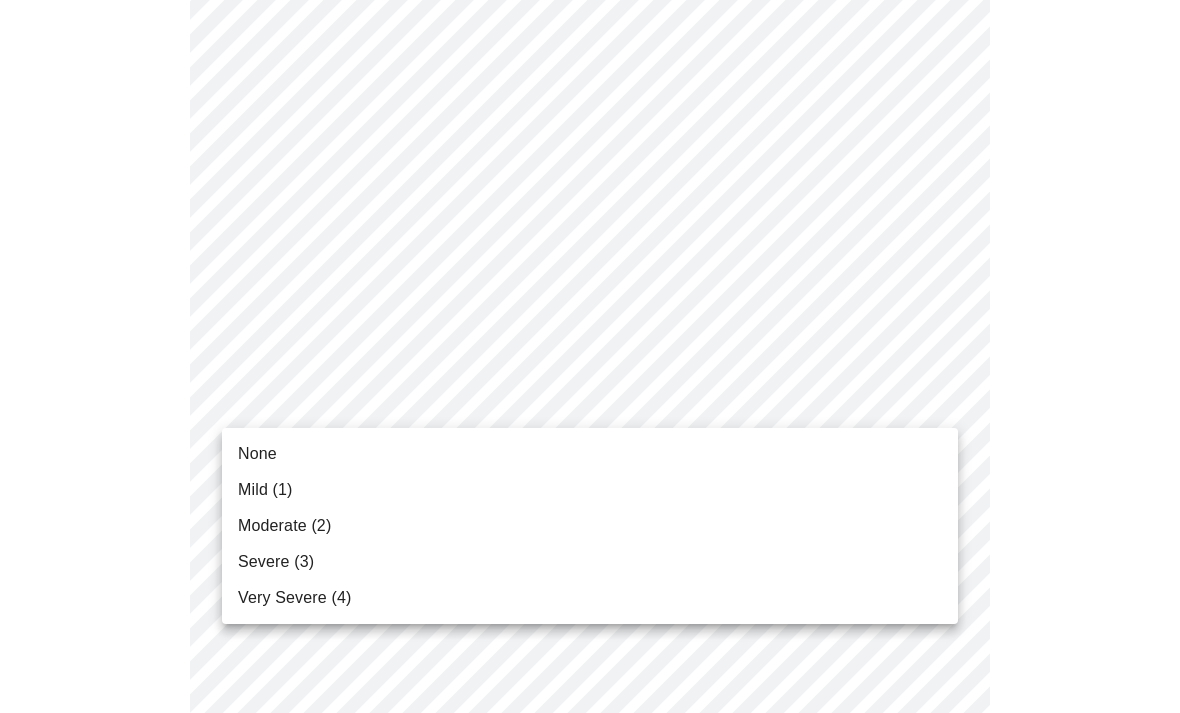 click on "Moderate (2)" at bounding box center [284, 526] 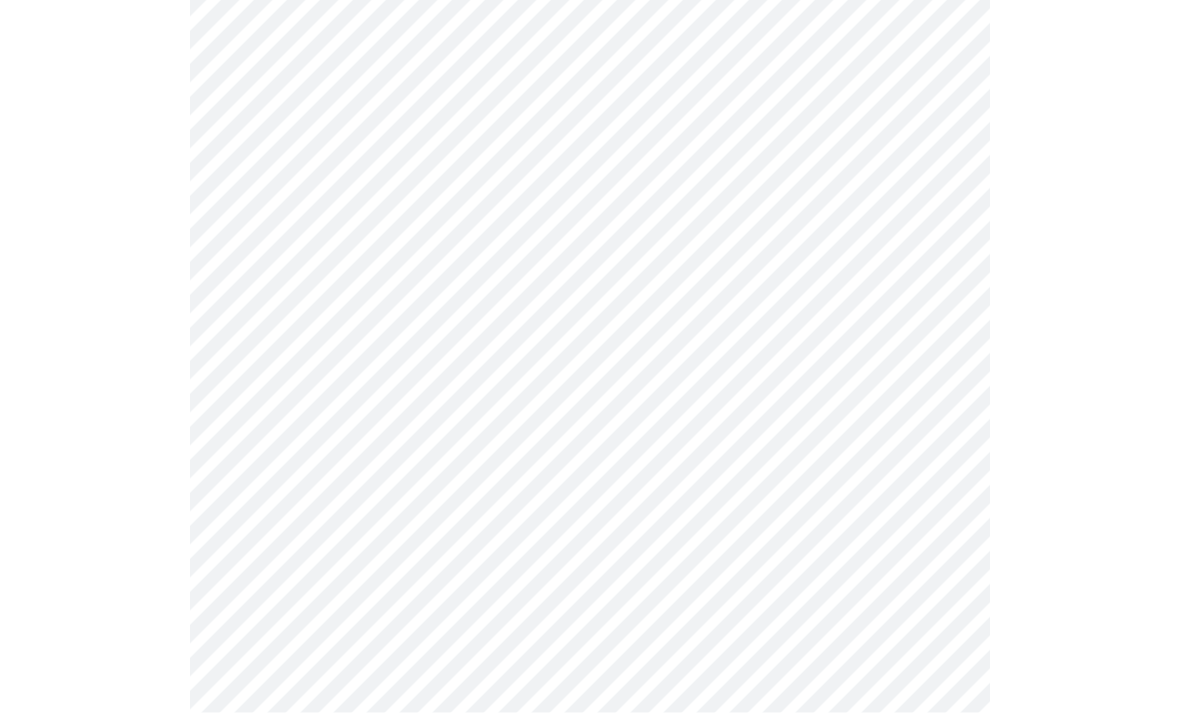scroll, scrollTop: 459, scrollLeft: 0, axis: vertical 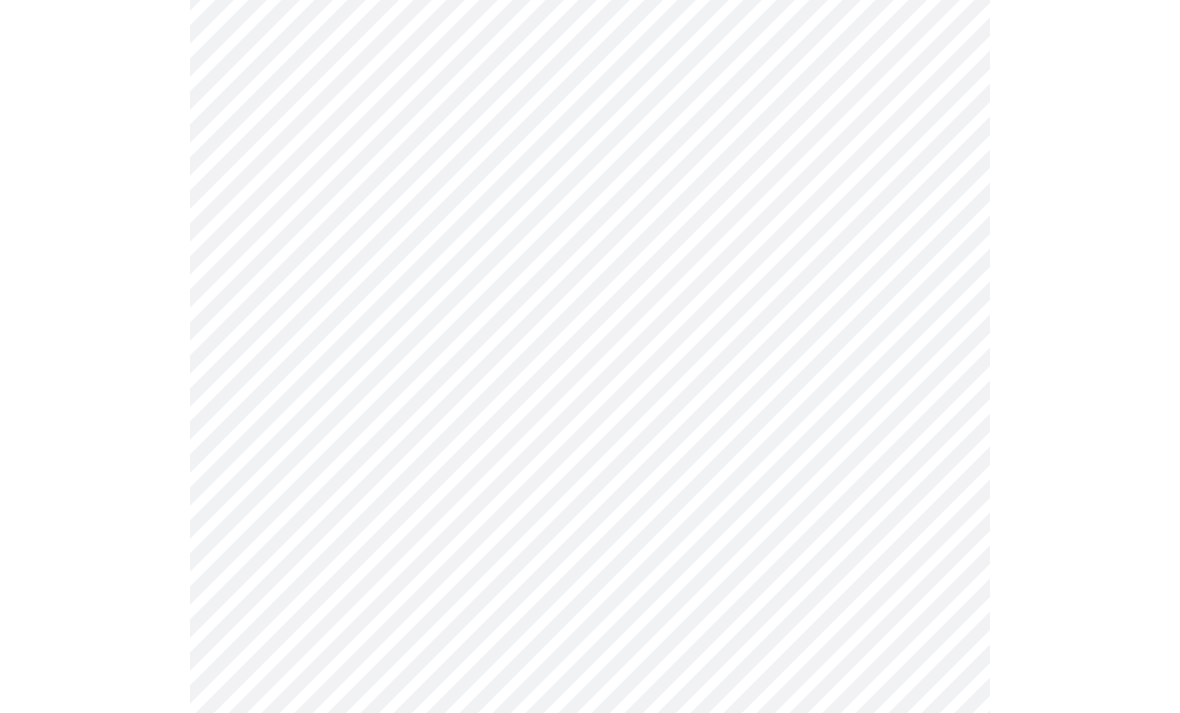 click on "MyMenopauseRx Intake Questions 3  /  13" at bounding box center [590, 833] 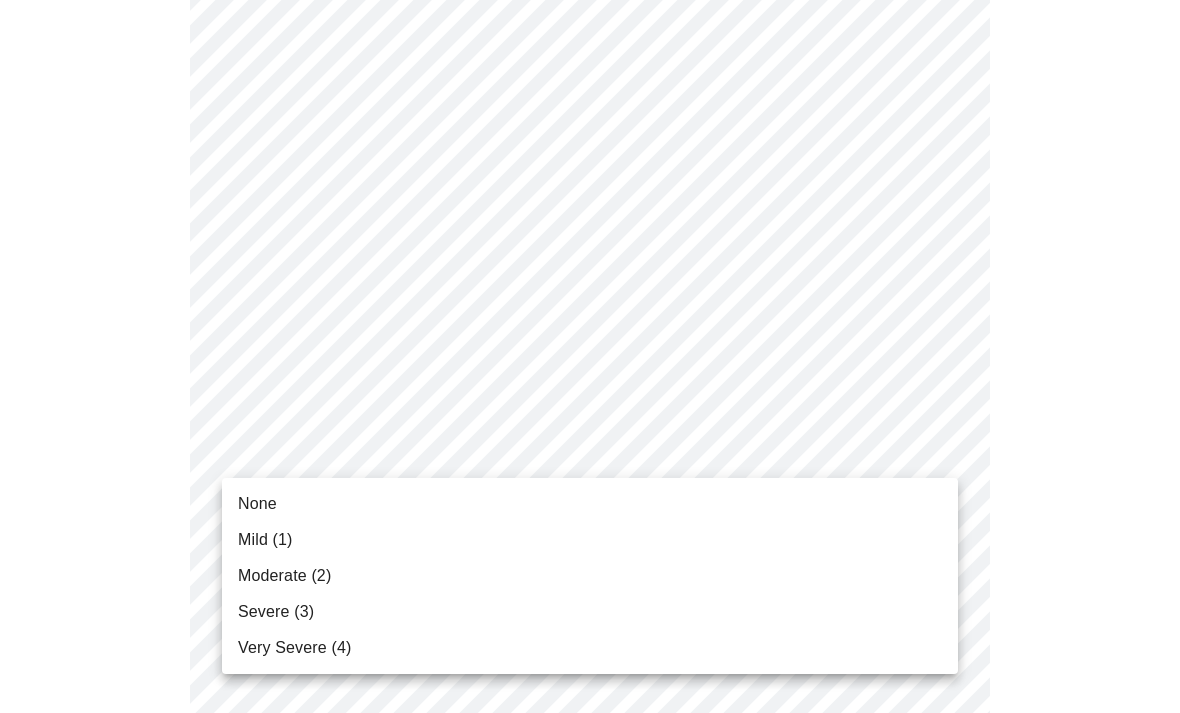 click on "None" at bounding box center [257, 504] 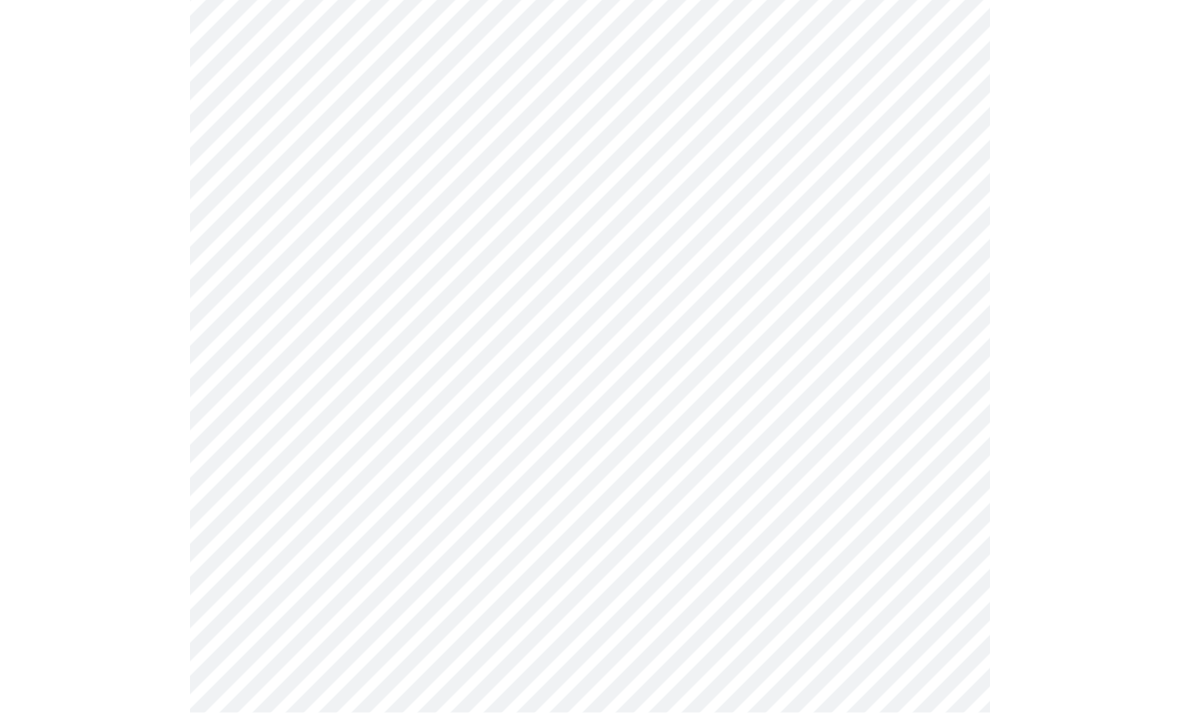scroll, scrollTop: 605, scrollLeft: 0, axis: vertical 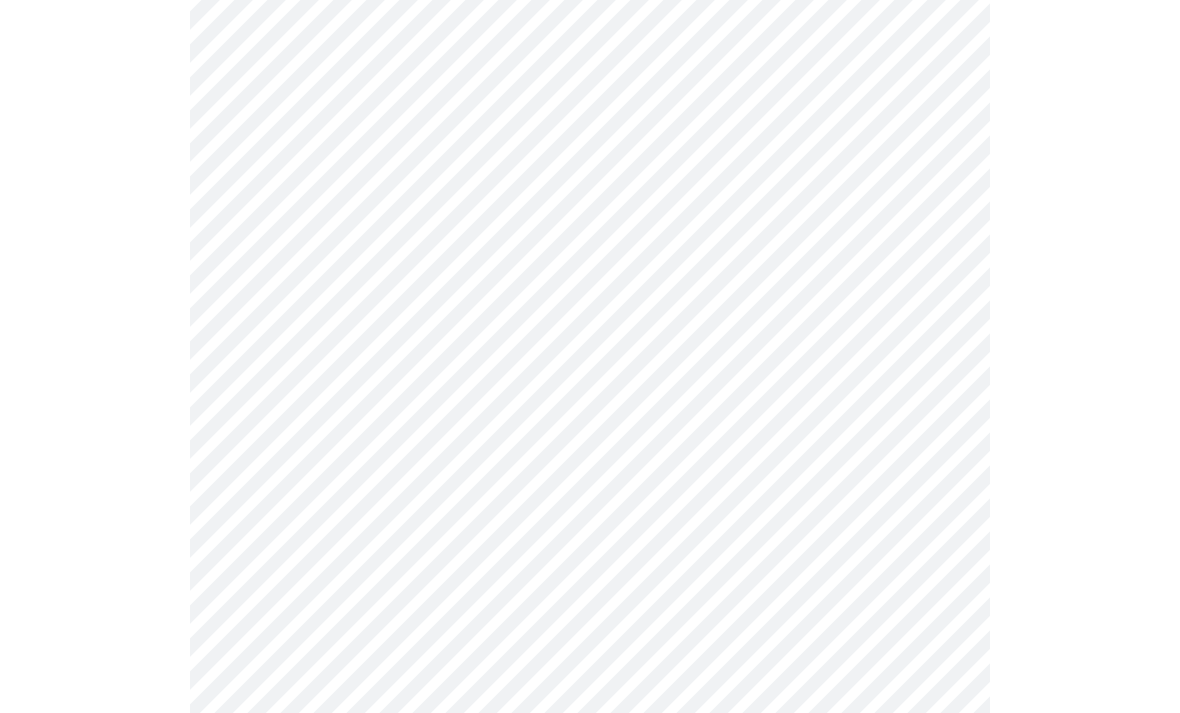 click on "MyMenopauseRx Intake Questions 3  /  13" at bounding box center [590, 673] 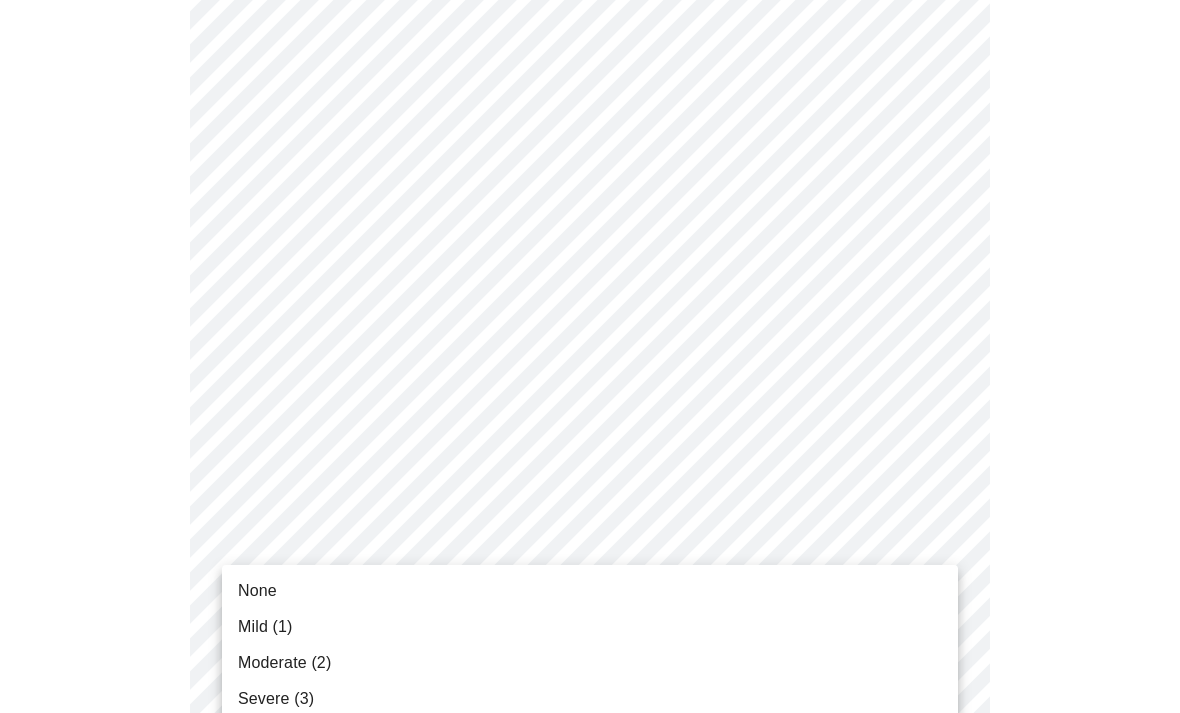 click on "None" at bounding box center (257, 591) 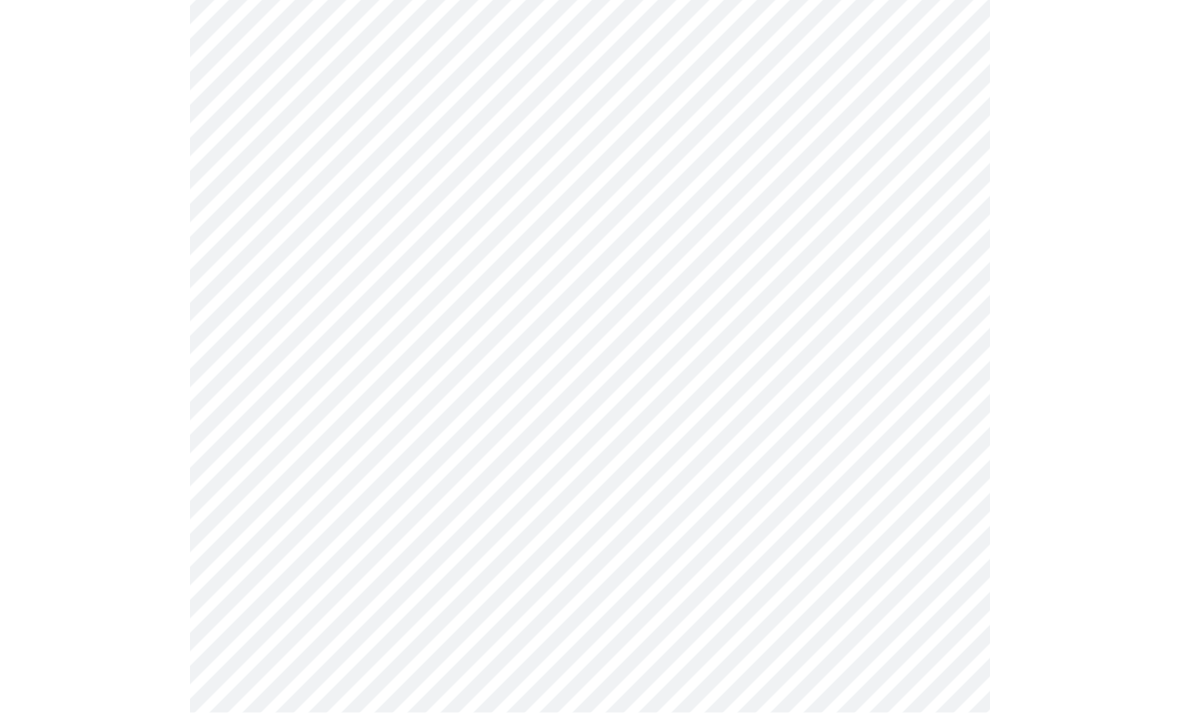 scroll, scrollTop: 933, scrollLeft: 0, axis: vertical 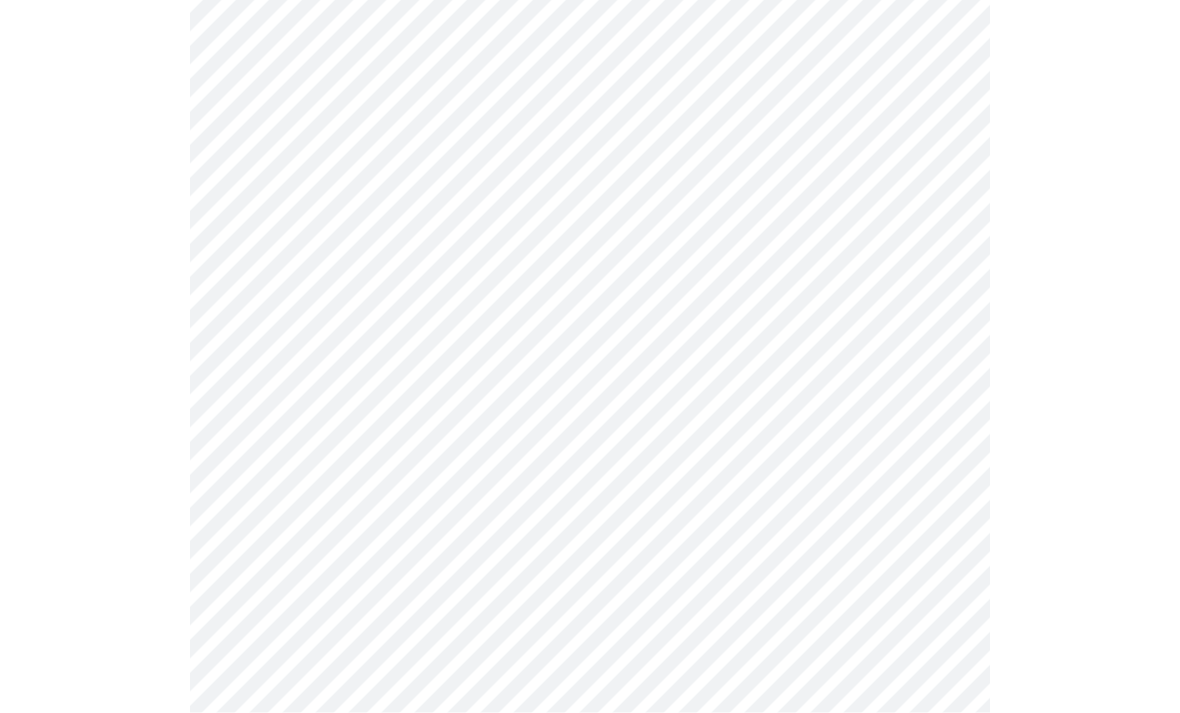 click on "MyMenopauseRx Intake Questions 3  /  13" at bounding box center (590, 332) 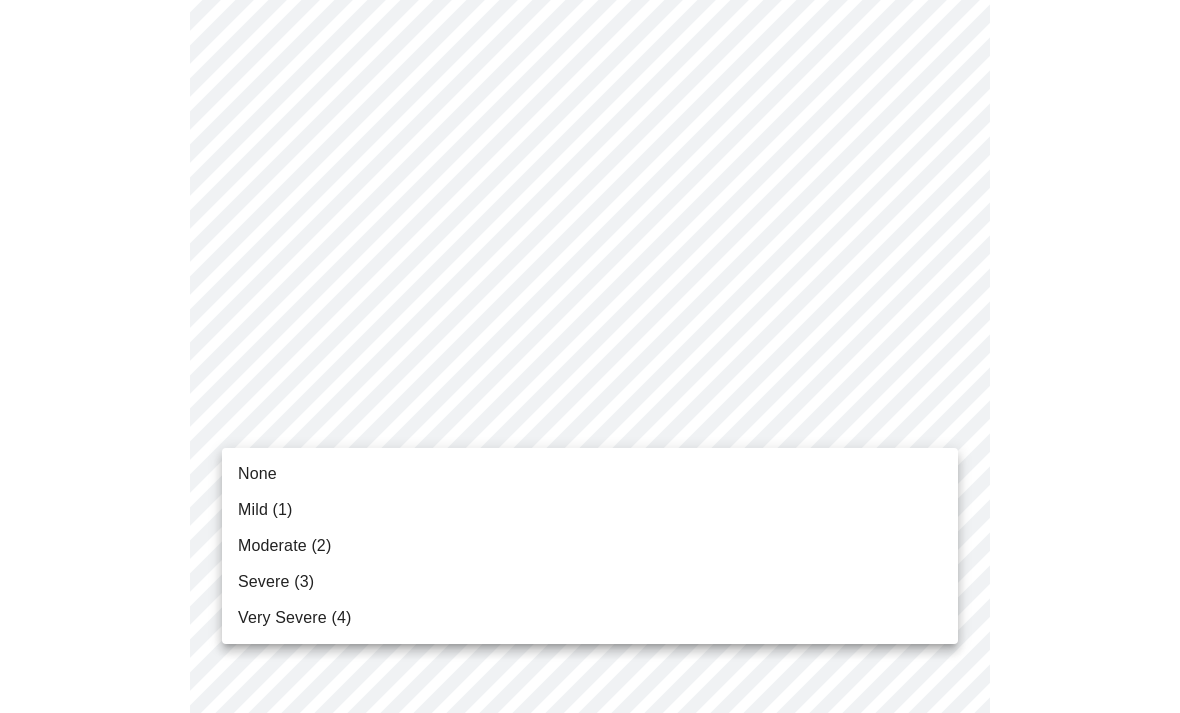 click on "Moderate (2)" at bounding box center [284, 546] 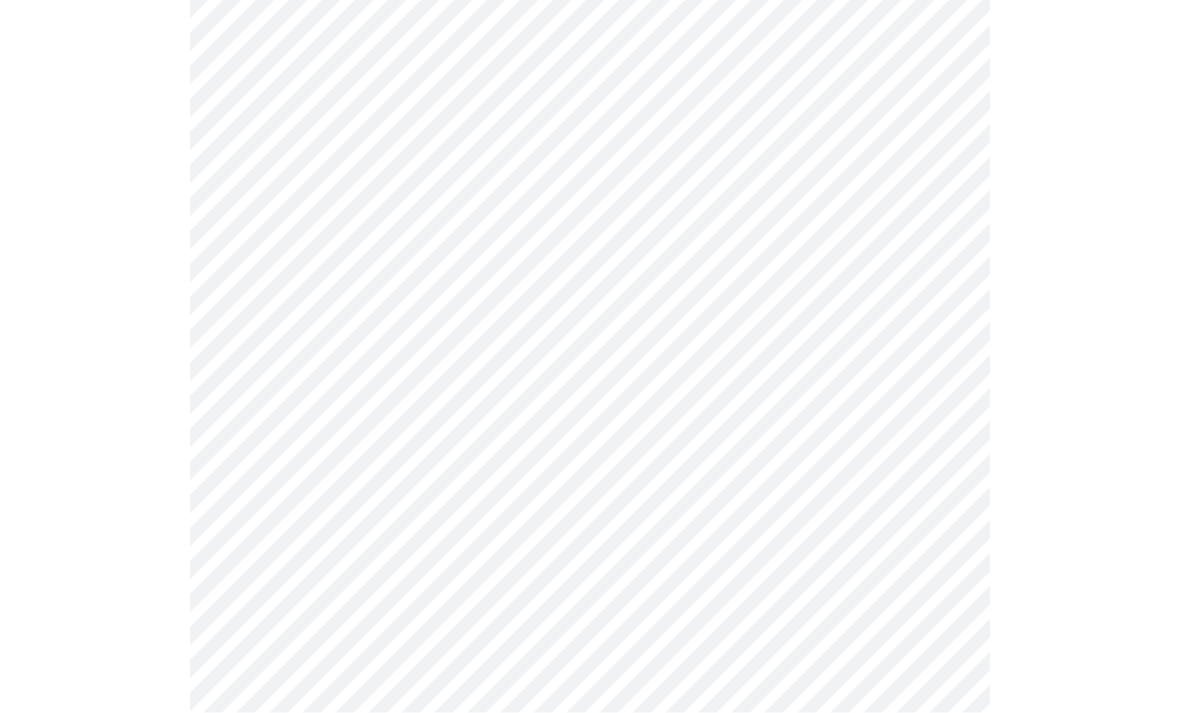 scroll, scrollTop: 1180, scrollLeft: 0, axis: vertical 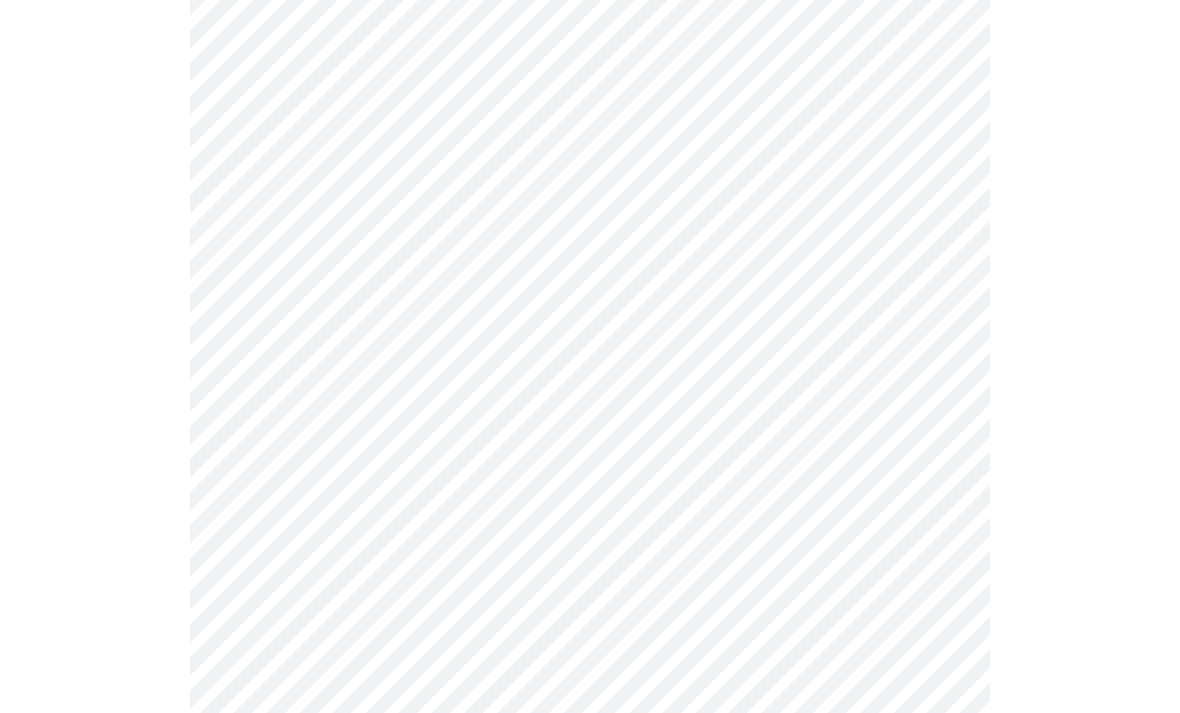 click on "MyMenopauseRx Intake Questions 3  /  13" at bounding box center [590, 71] 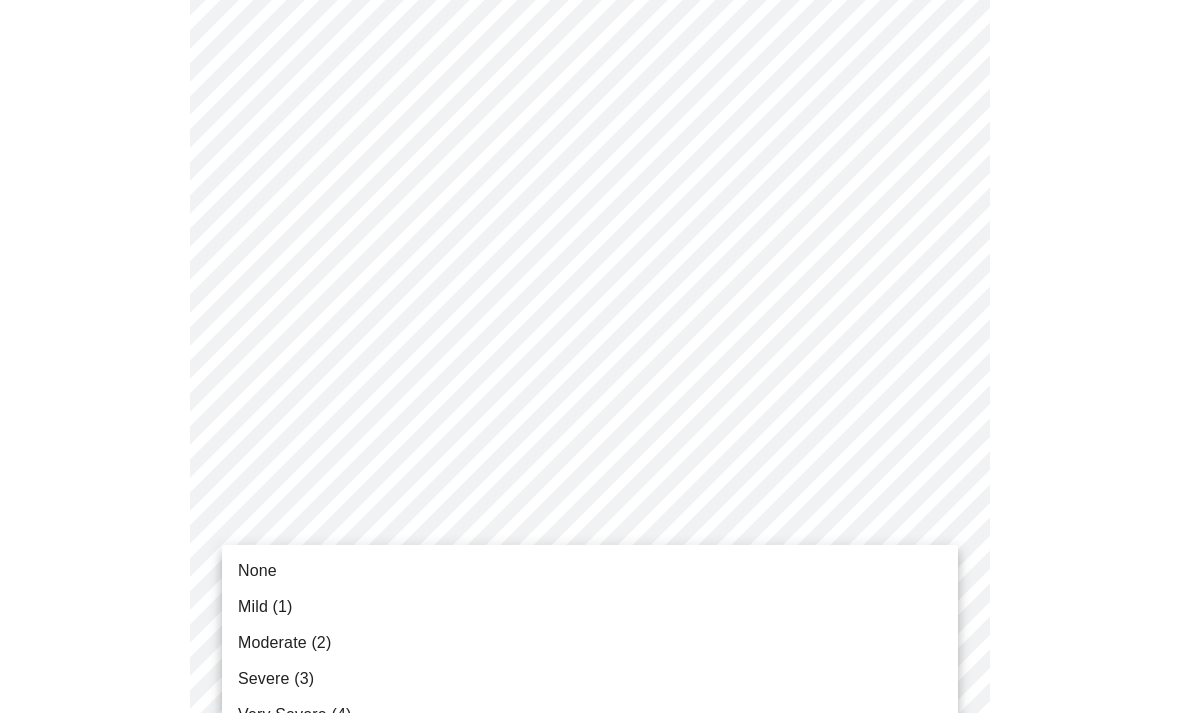click on "Moderate (2)" at bounding box center [284, 643] 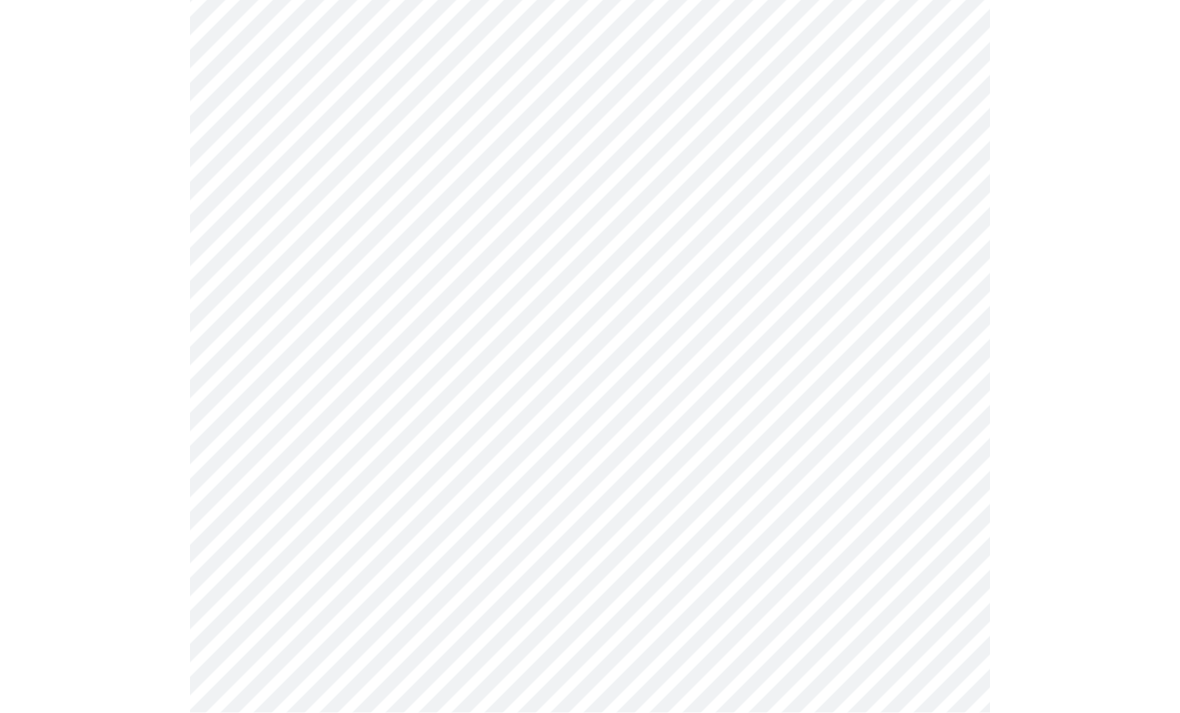 scroll, scrollTop: 1414, scrollLeft: 0, axis: vertical 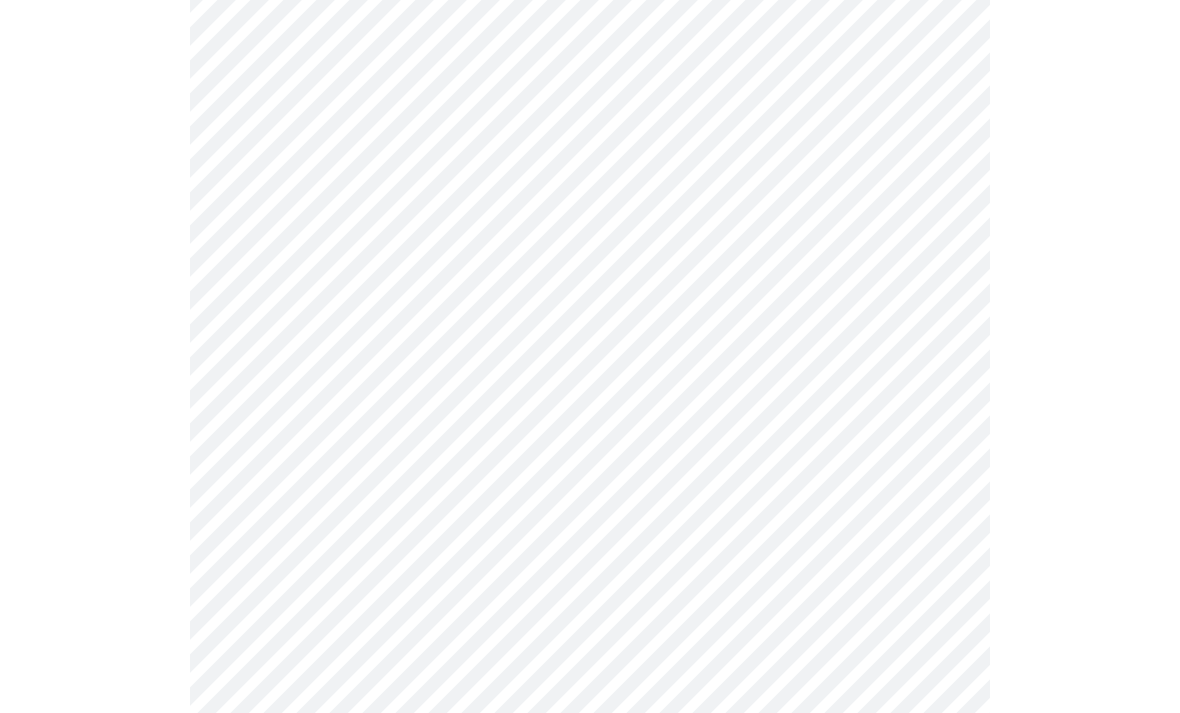click on "MyMenopauseRx Intake Questions 3  /  13" at bounding box center [590, -176] 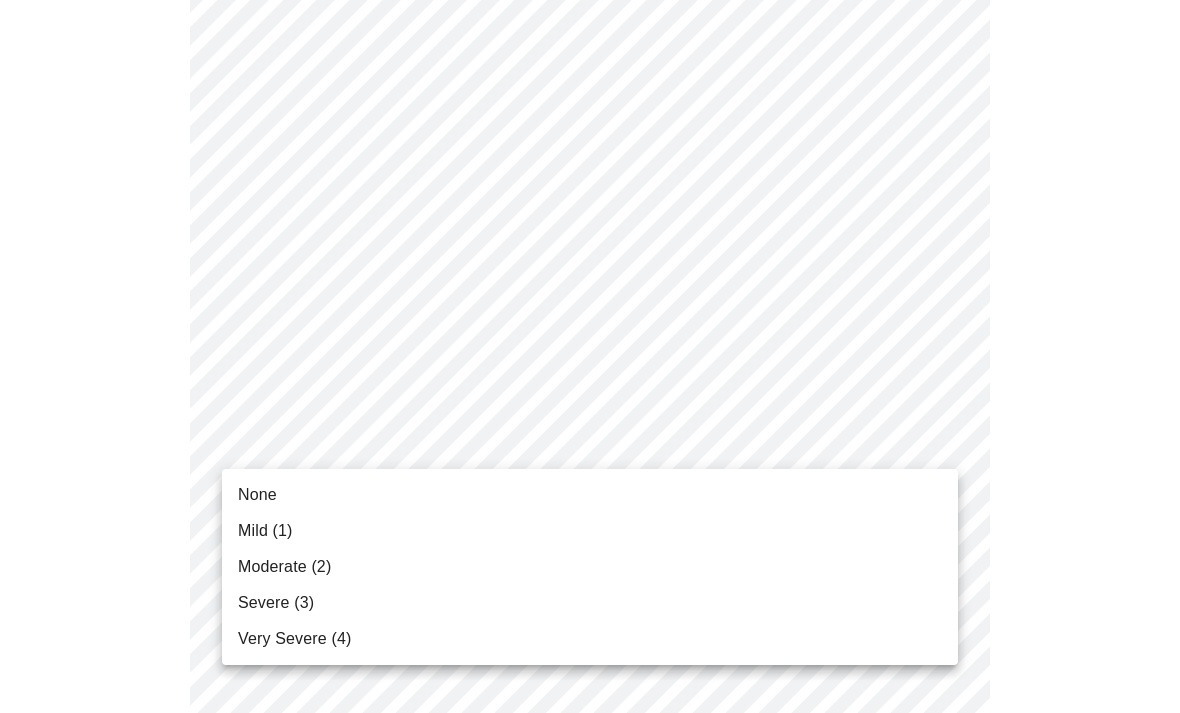 click on "Moderate (2)" at bounding box center [284, 567] 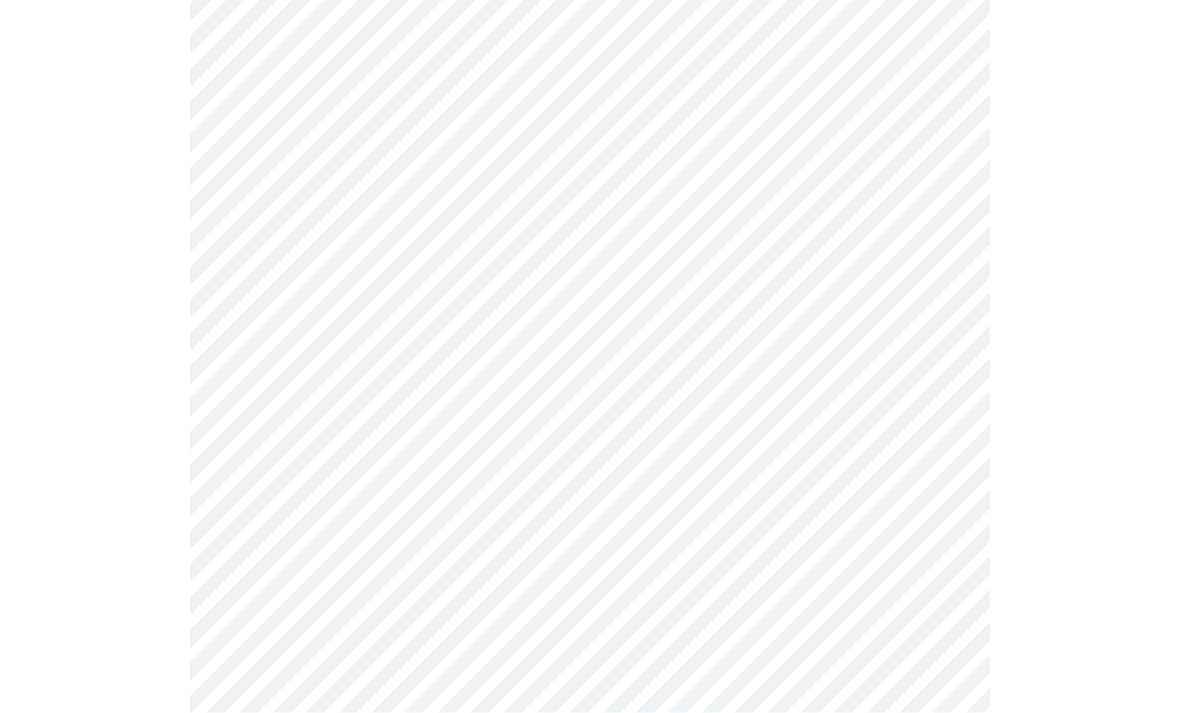 scroll, scrollTop: 1578, scrollLeft: 0, axis: vertical 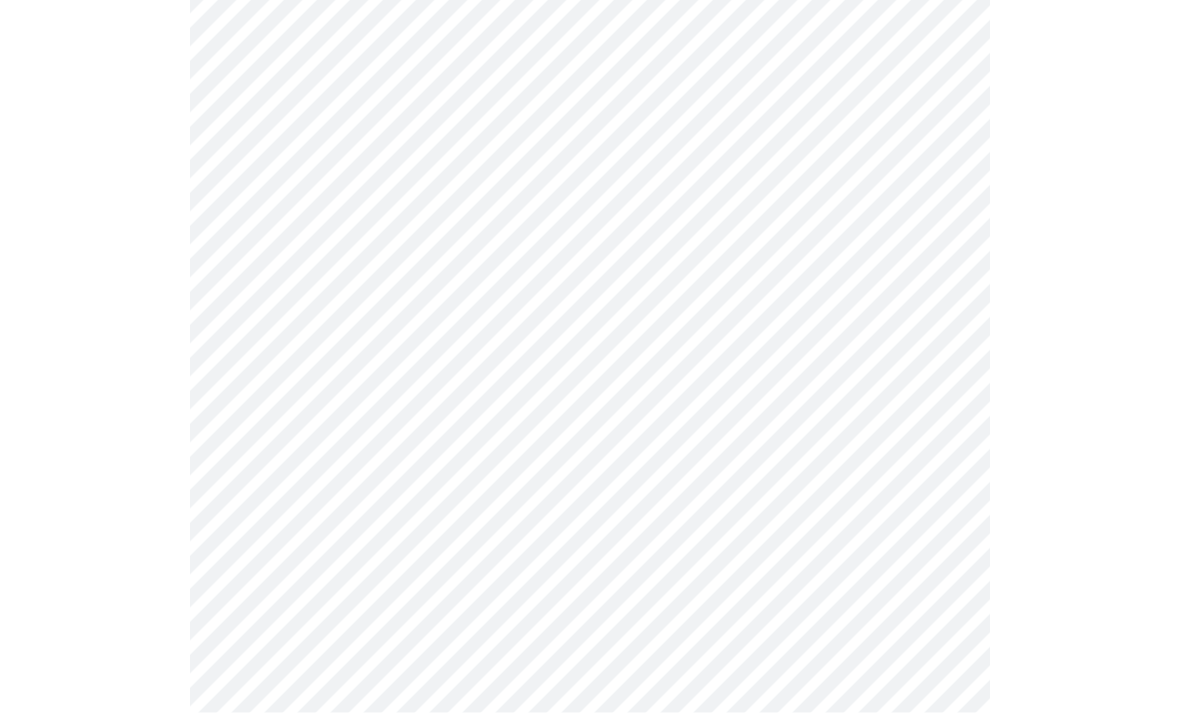 click on "MyMenopauseRx Intake Questions 3  /  13" at bounding box center [590, -354] 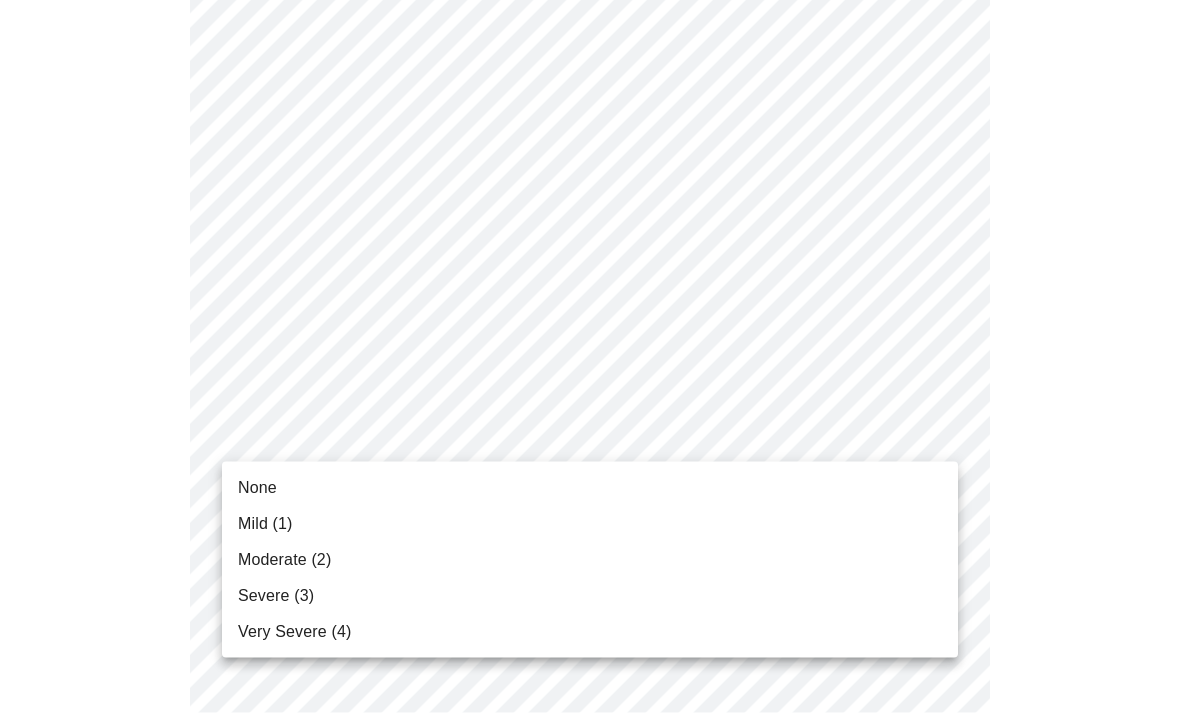 scroll, scrollTop: 1579, scrollLeft: 0, axis: vertical 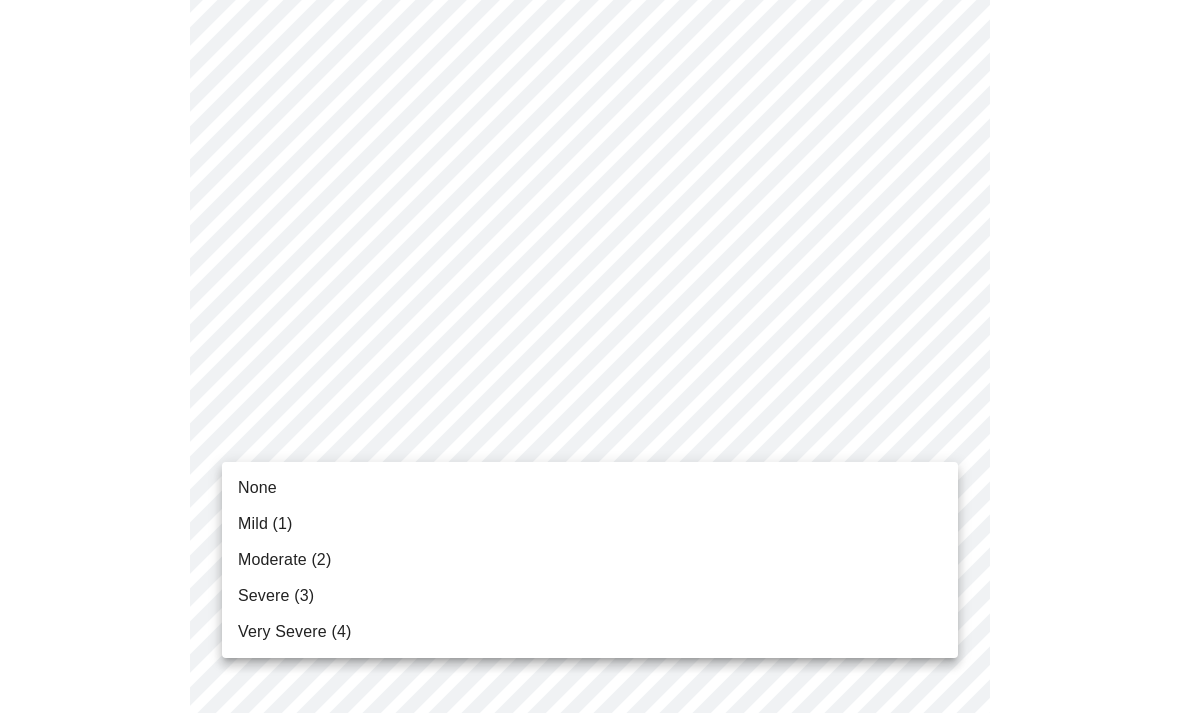 click on "Moderate (2)" at bounding box center (284, 560) 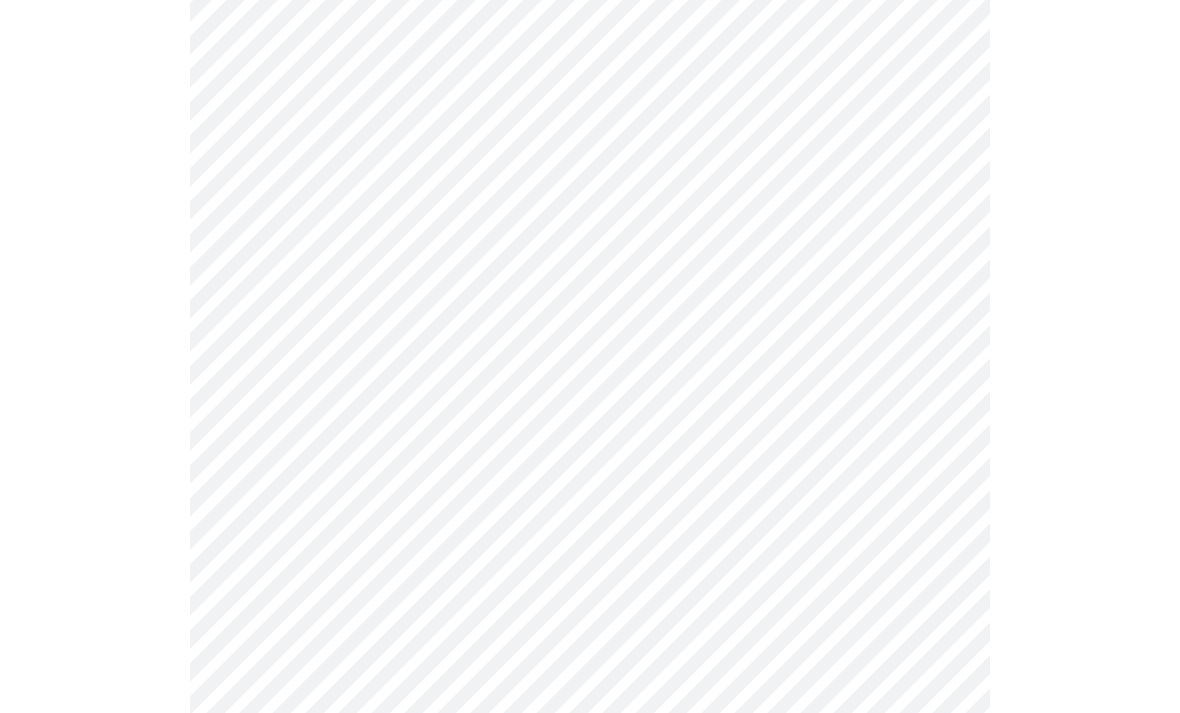scroll, scrollTop: 576, scrollLeft: 0, axis: vertical 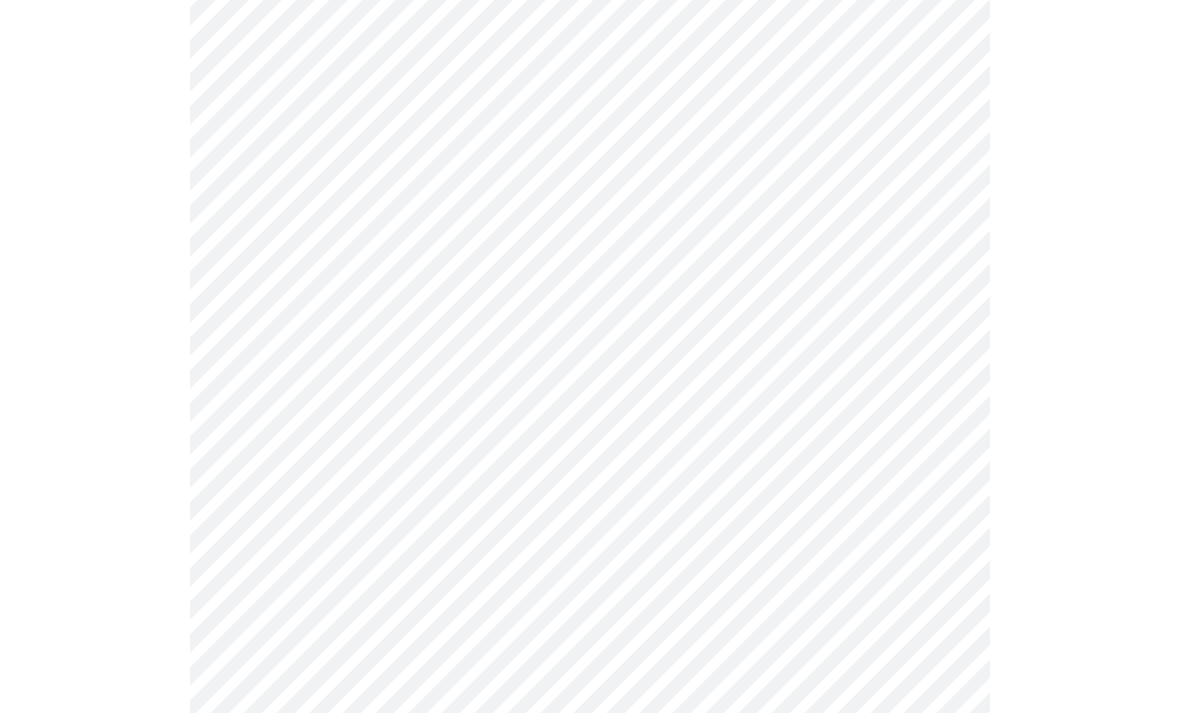 click on "MyMenopauseRx Intake Questions 3  /  13" at bounding box center (590, 635) 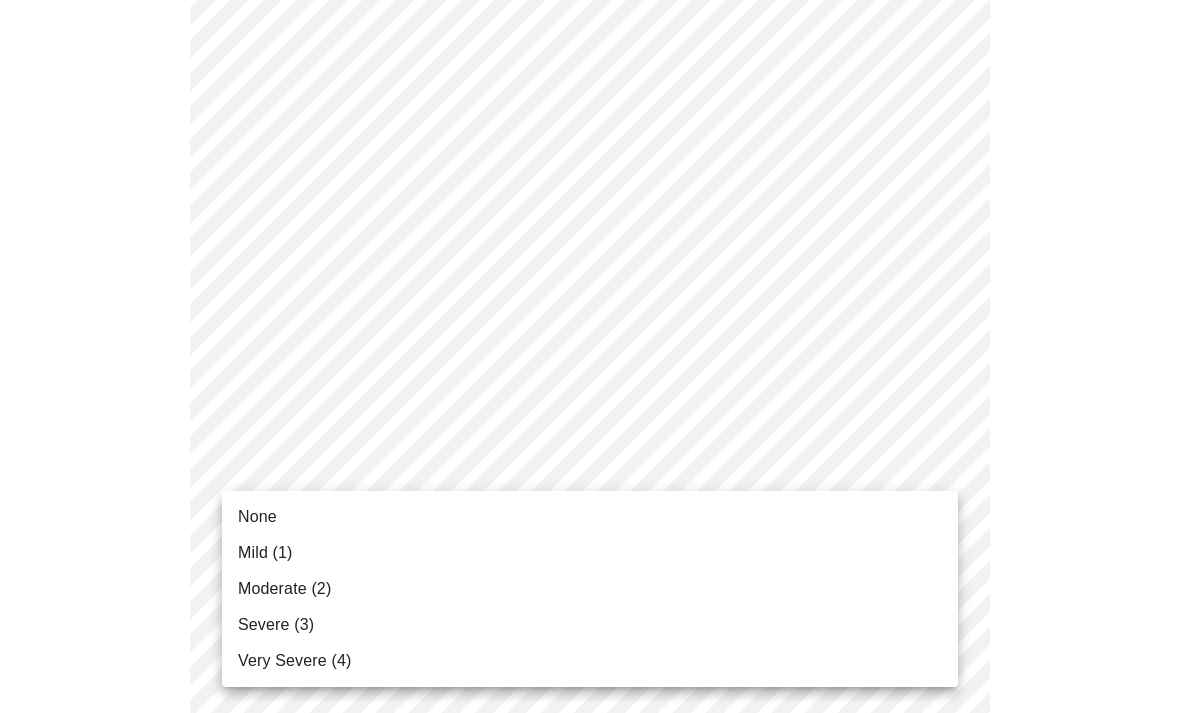 click on "Mild (1)" at bounding box center (265, 553) 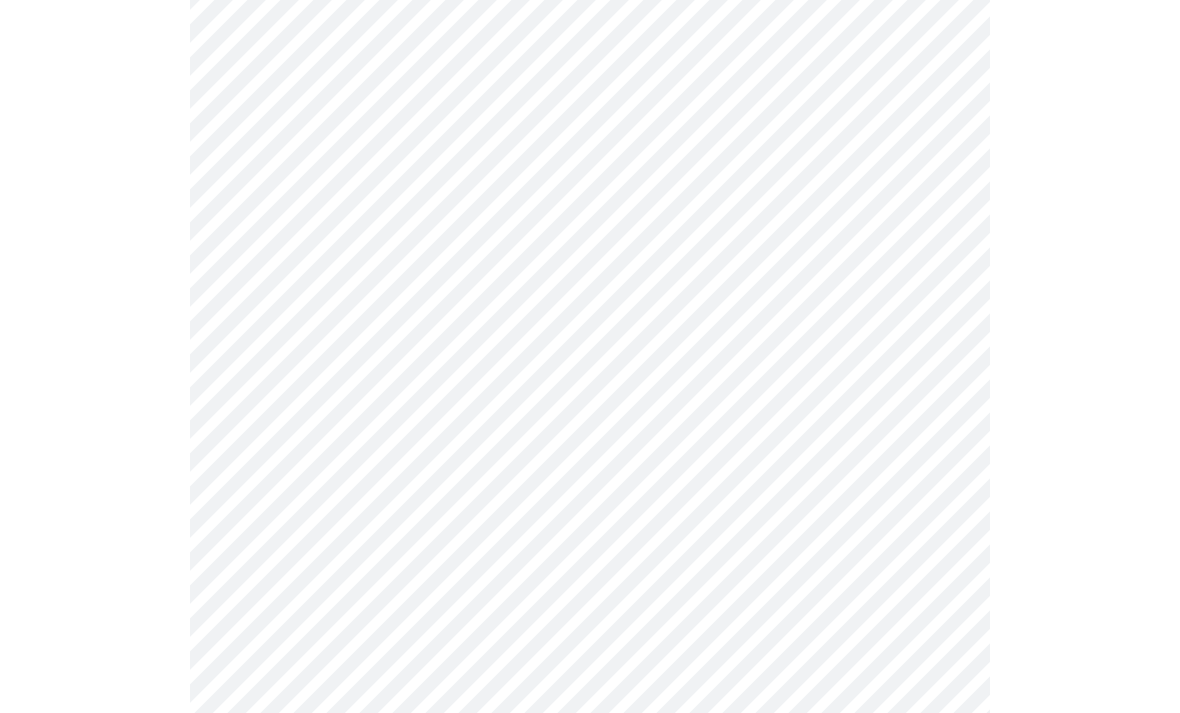 scroll, scrollTop: 1063, scrollLeft: 0, axis: vertical 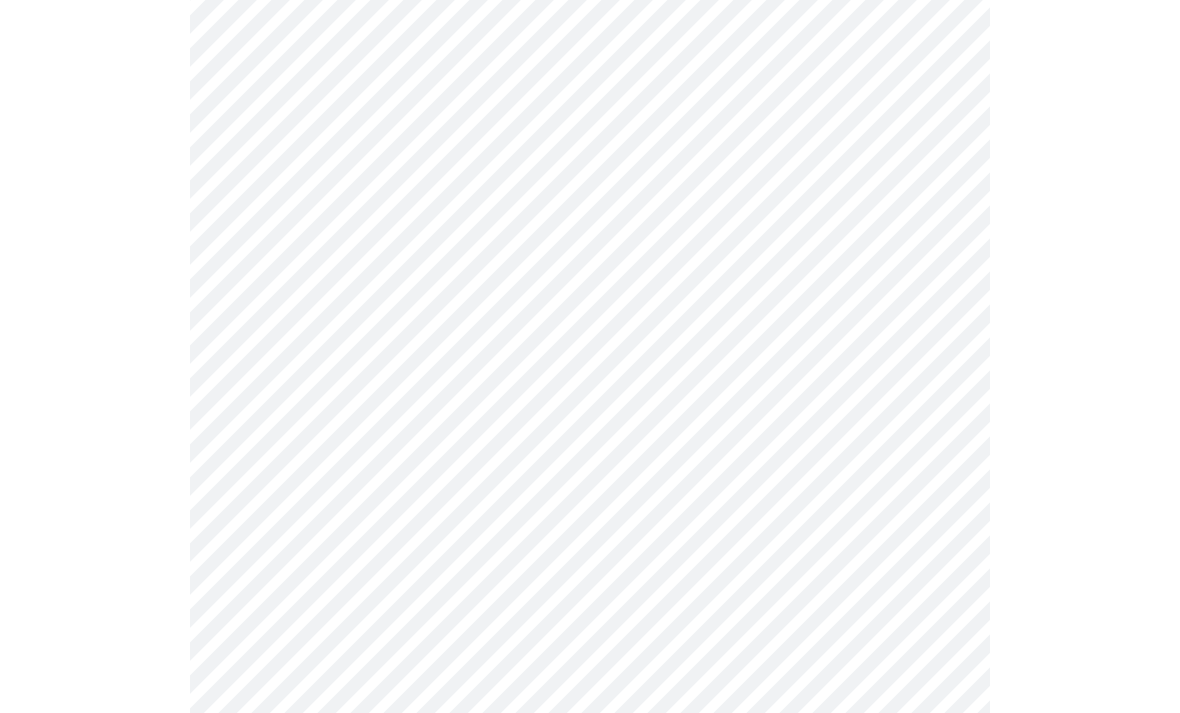 click on "MyMenopauseRx Intake Questions 3  /  13" at bounding box center [590, 134] 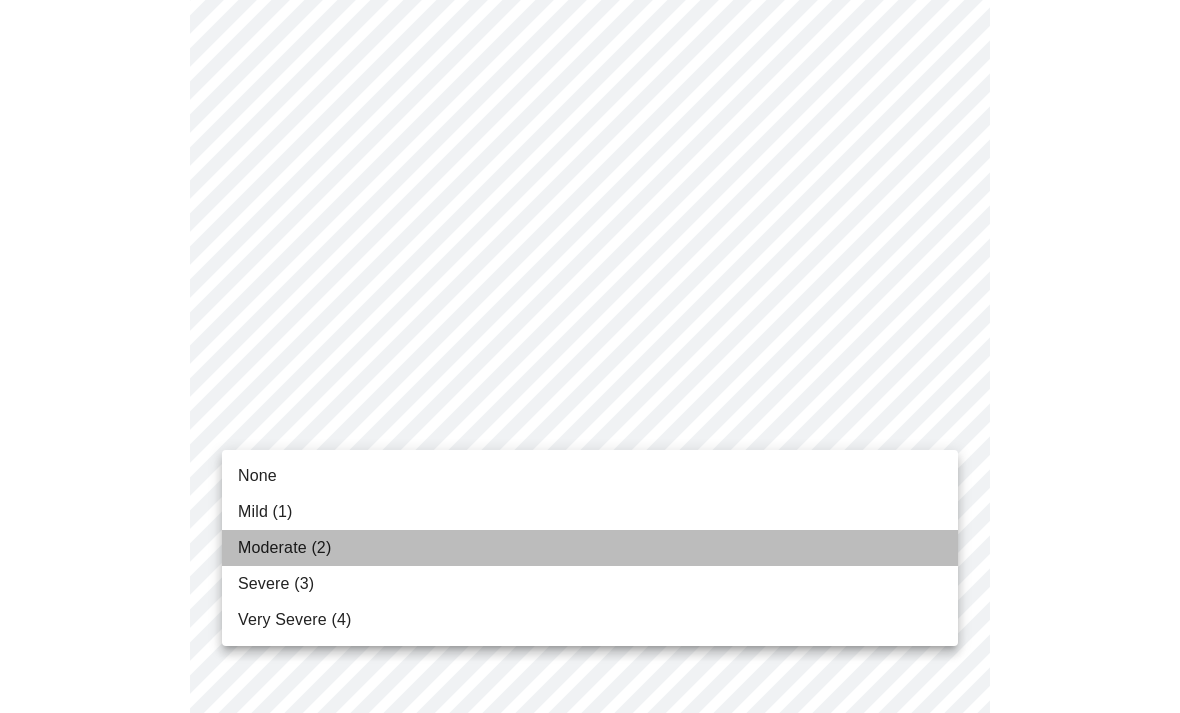 click on "Moderate (2)" at bounding box center (284, 548) 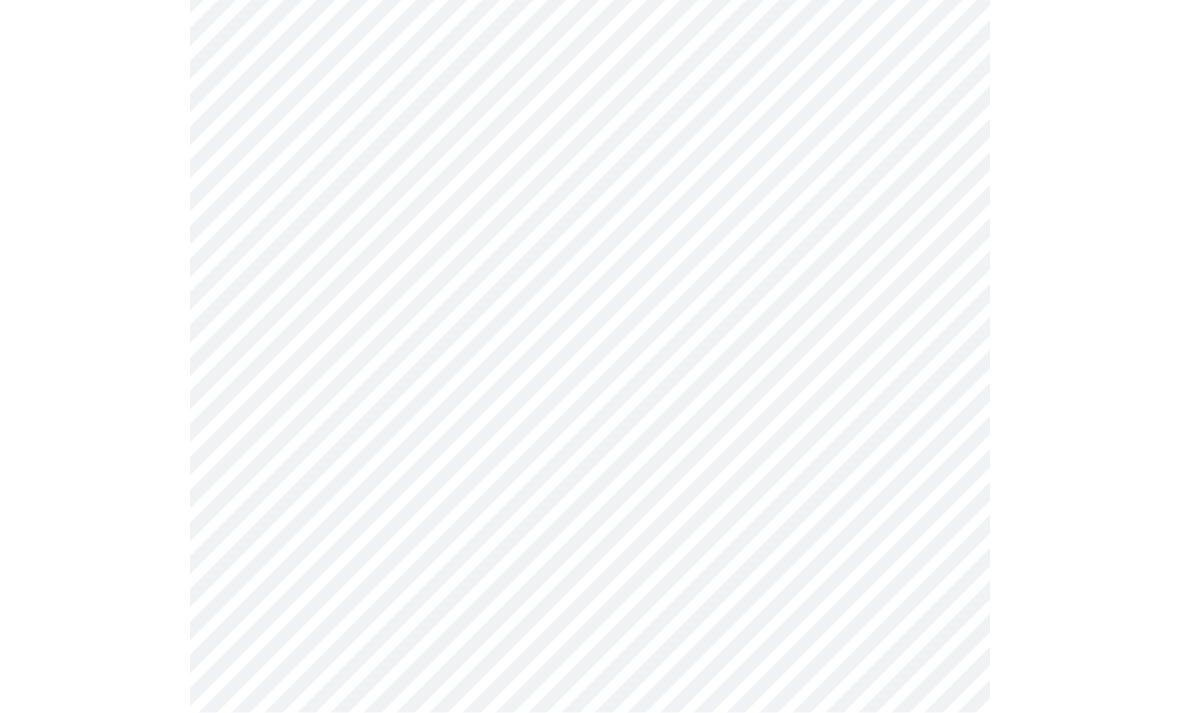 scroll, scrollTop: 656, scrollLeft: 0, axis: vertical 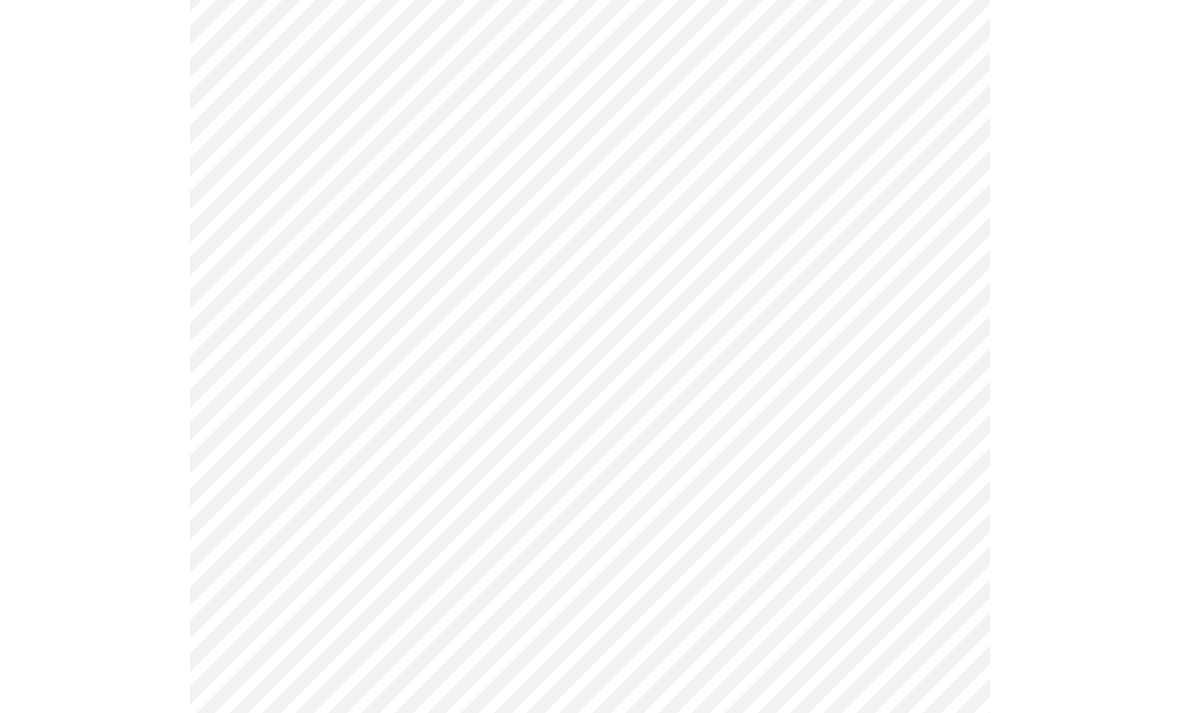 click on "MyMenopauseRx Intake Questions 4  /  13" at bounding box center (590, 296) 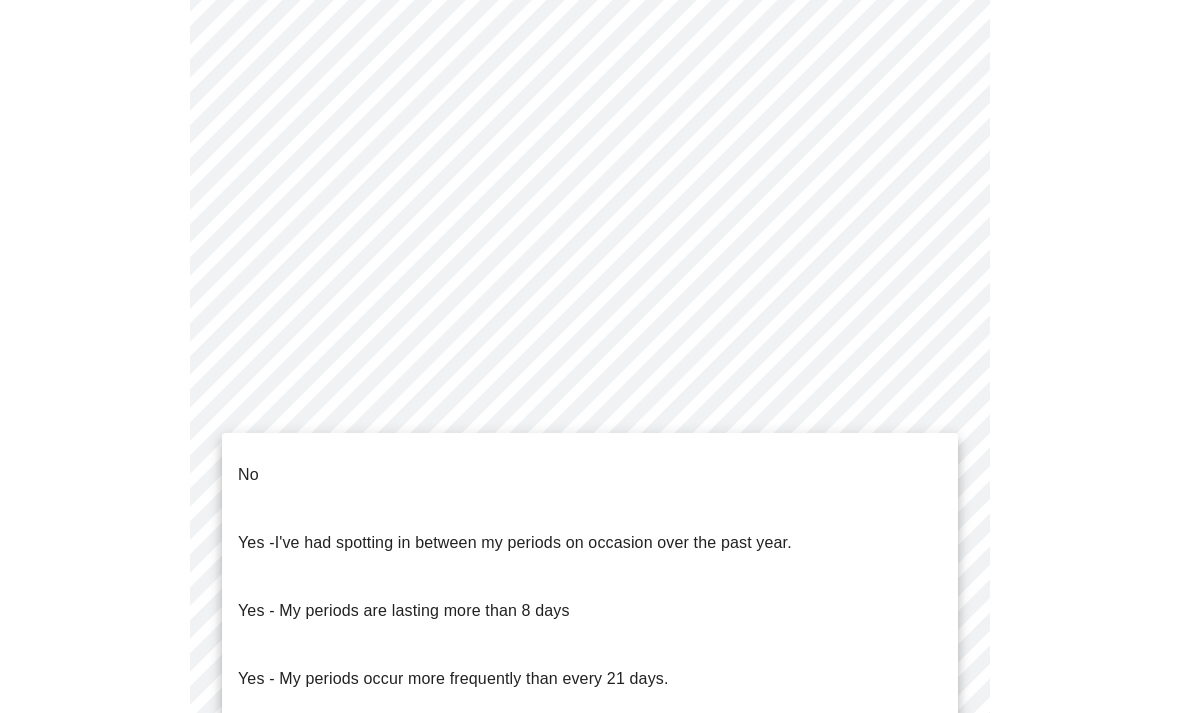 click on "No" at bounding box center [248, 475] 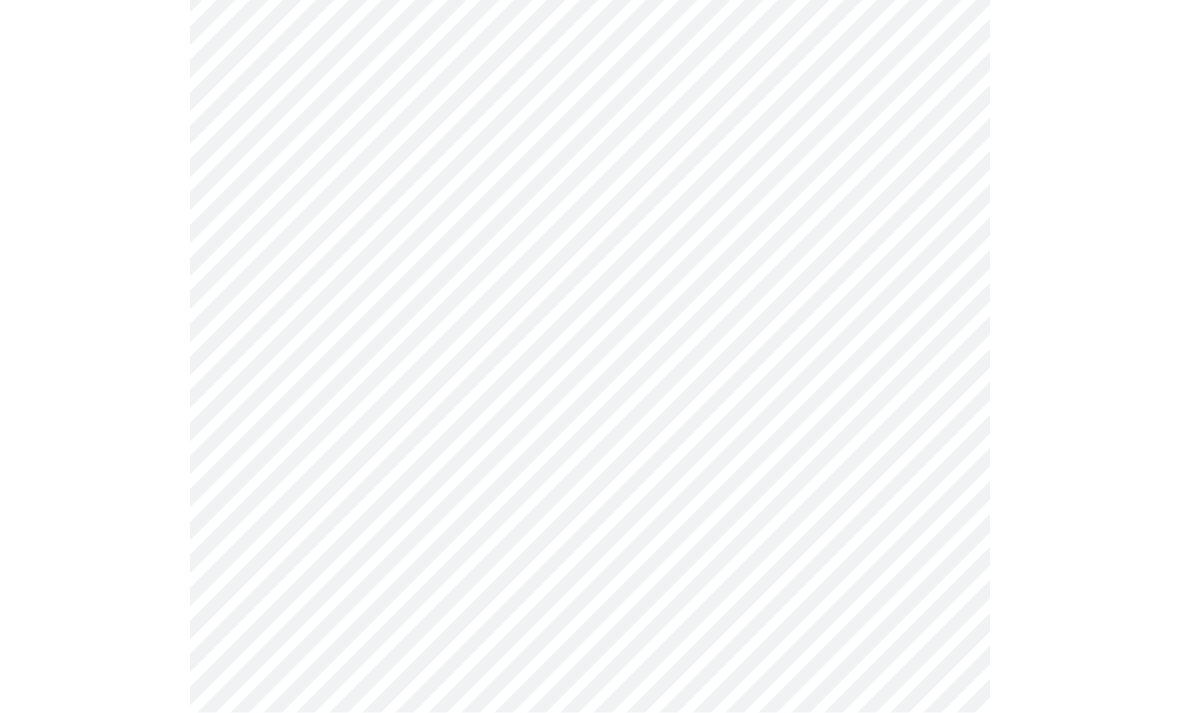 click on "MyMenopauseRx Intake Questions 4  /  13" at bounding box center (590, 126) 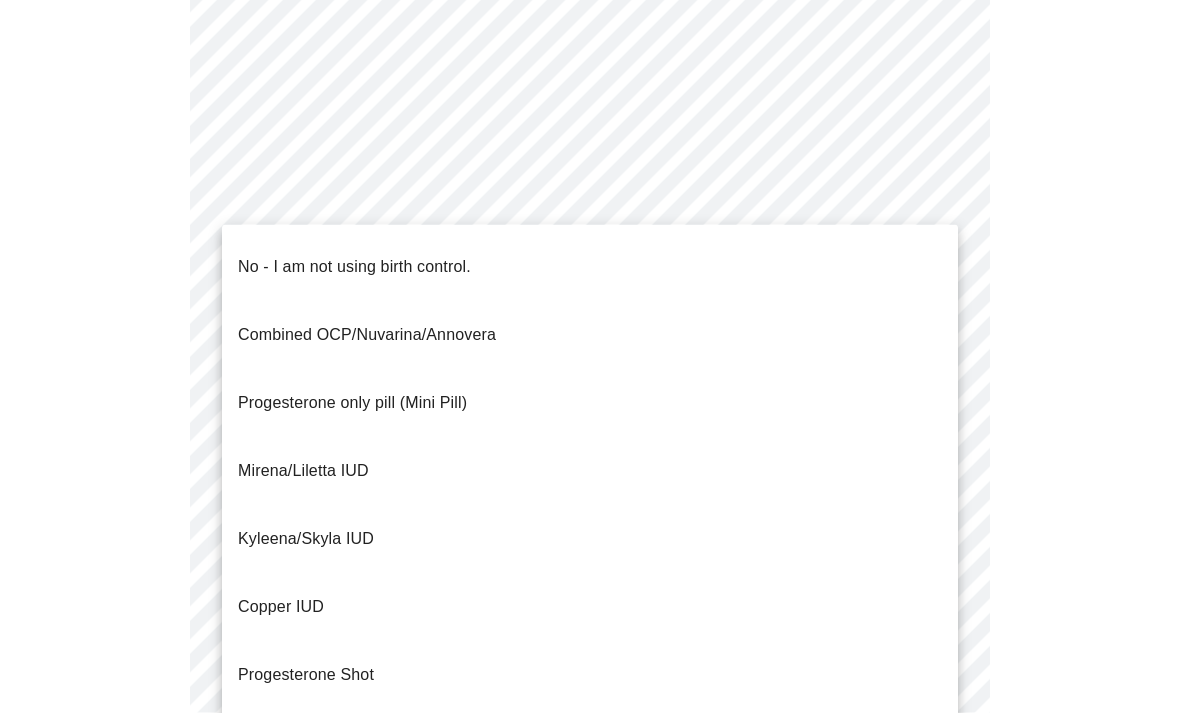 scroll, scrollTop: 821, scrollLeft: 0, axis: vertical 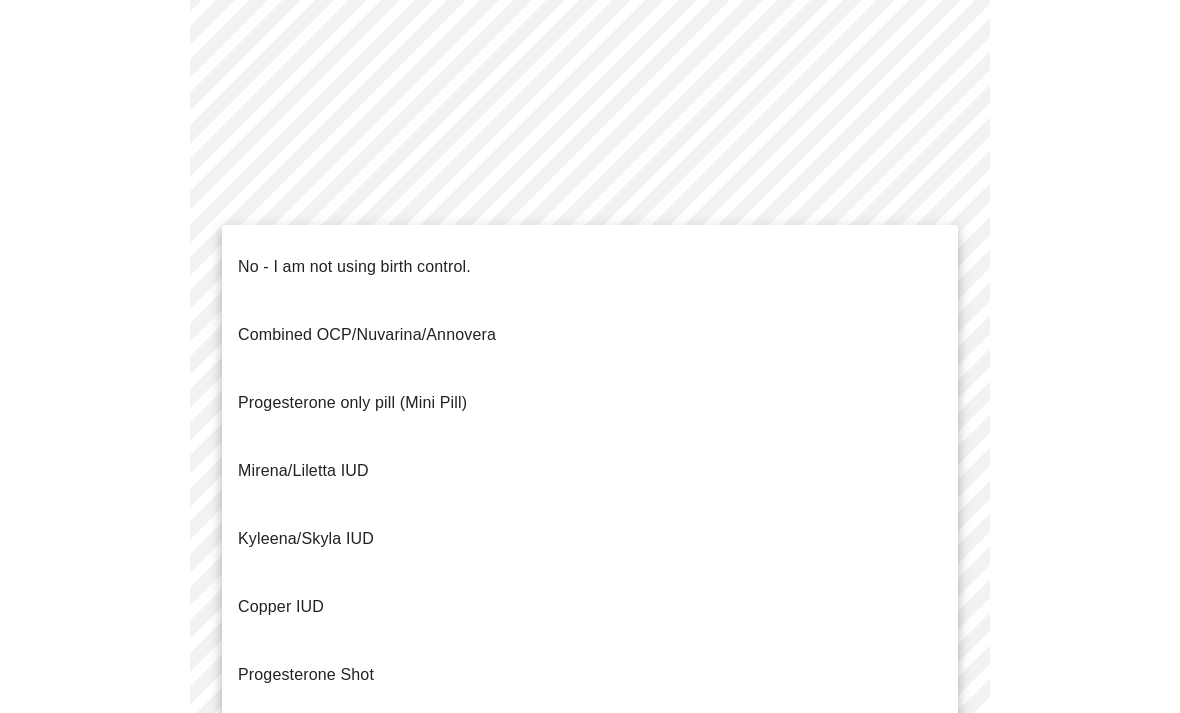 click on "No - I am not using birth control." at bounding box center (354, 267) 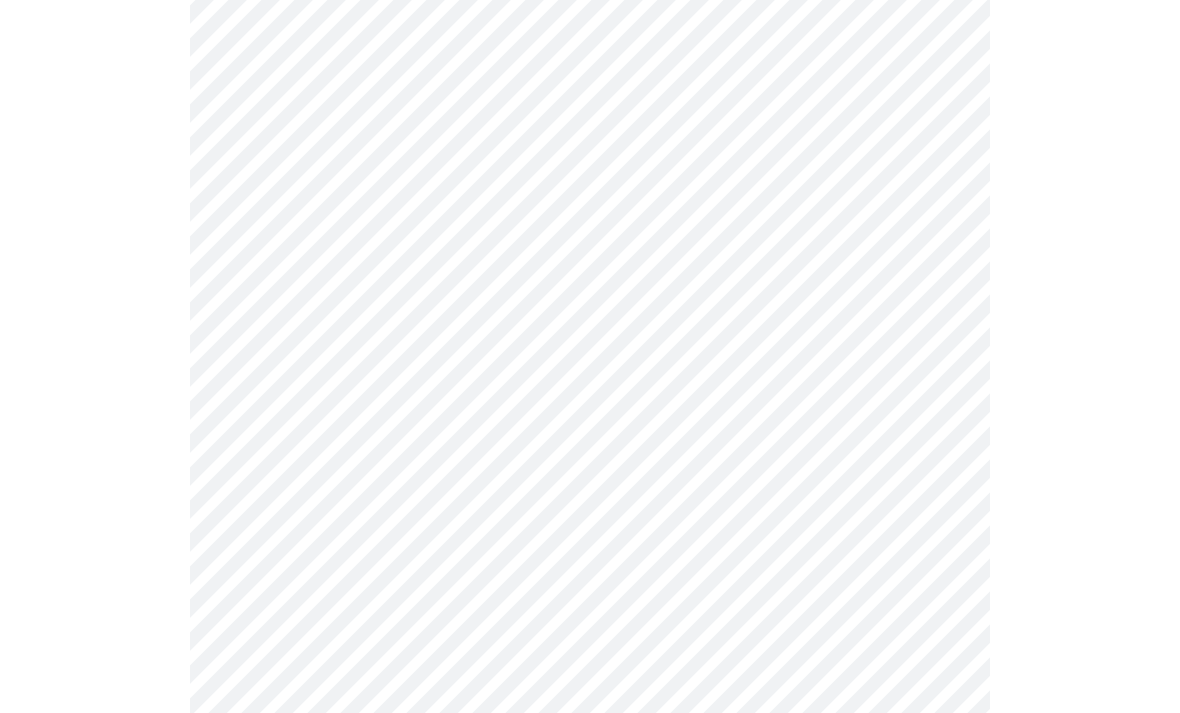scroll, scrollTop: 1018, scrollLeft: 0, axis: vertical 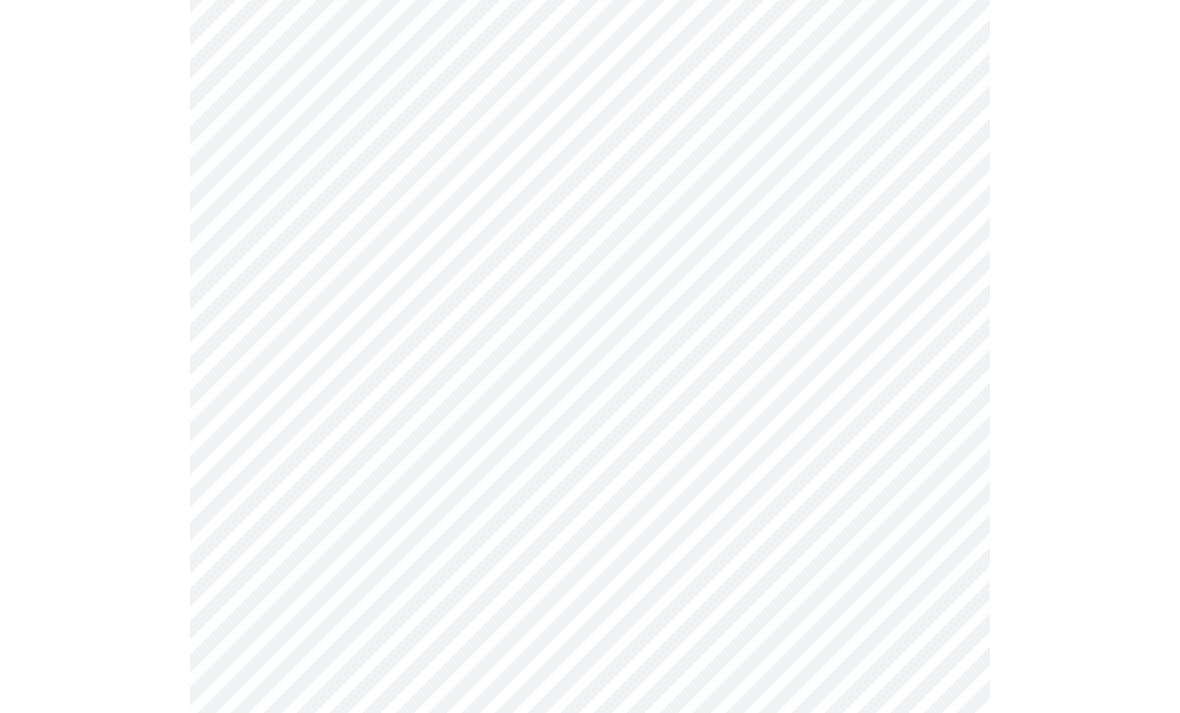 click on "MyMenopauseRx Intake Questions 4  /  13" at bounding box center (590, -77) 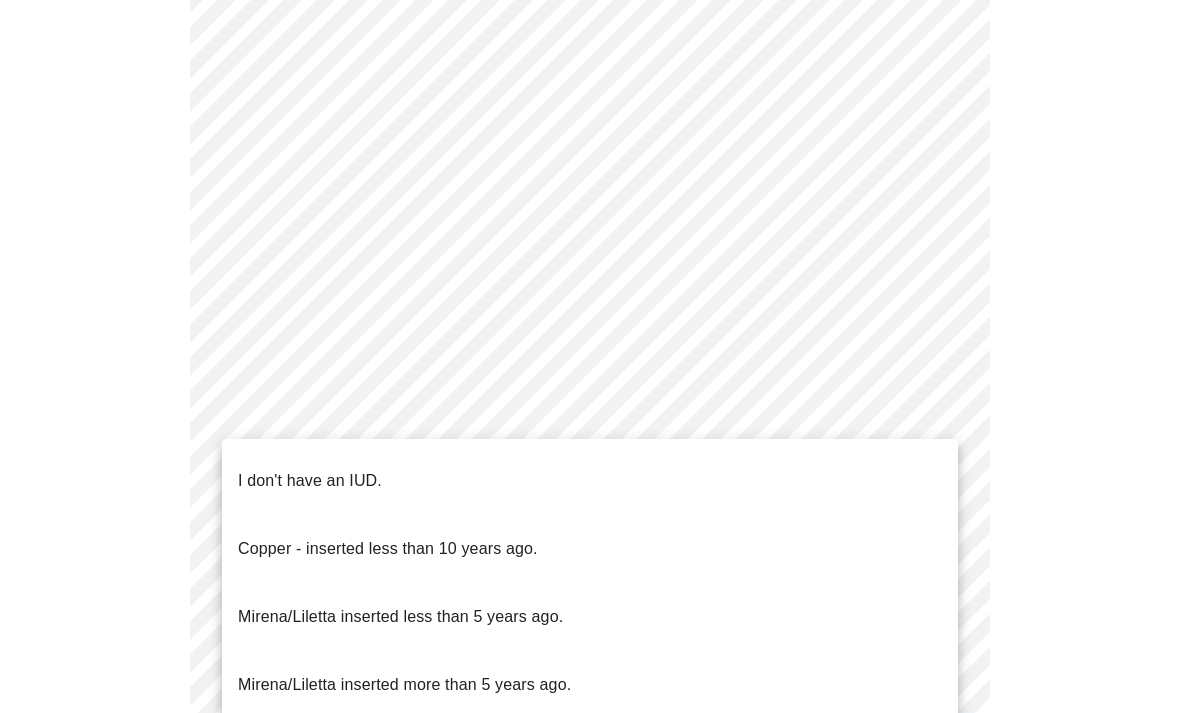 click on "I don't have an IUD." at bounding box center [310, 481] 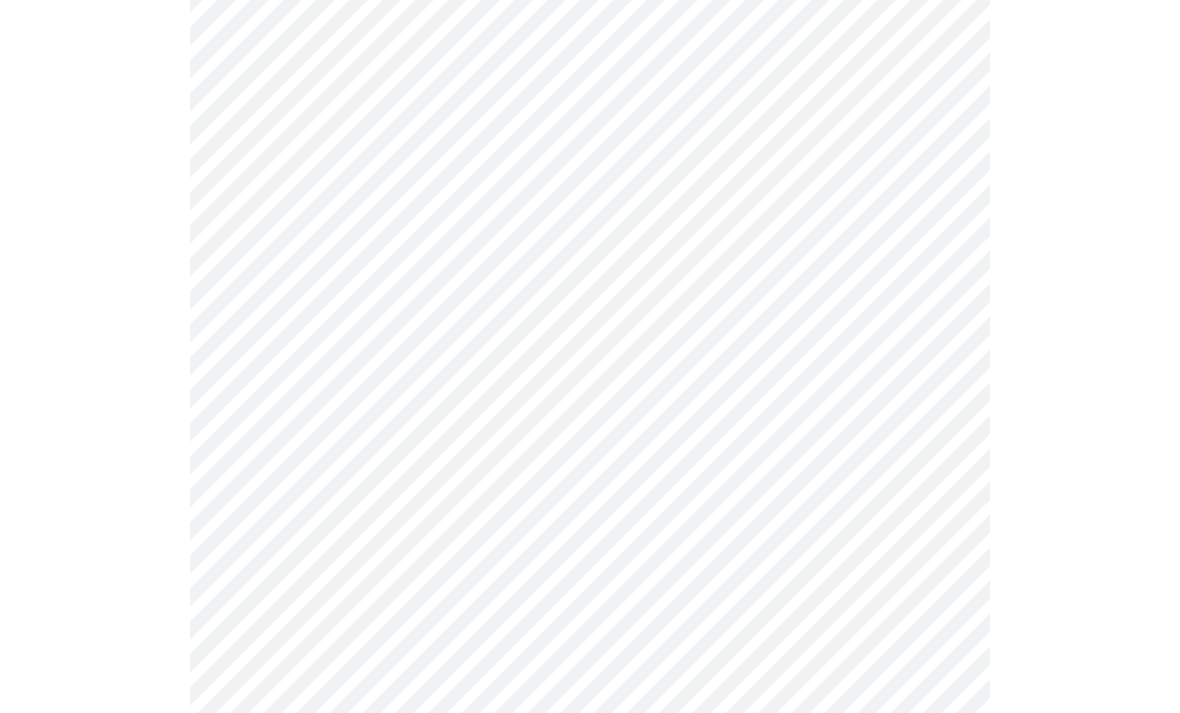 click on "MyMenopauseRx Intake Questions 4  /  13" at bounding box center [590, -83] 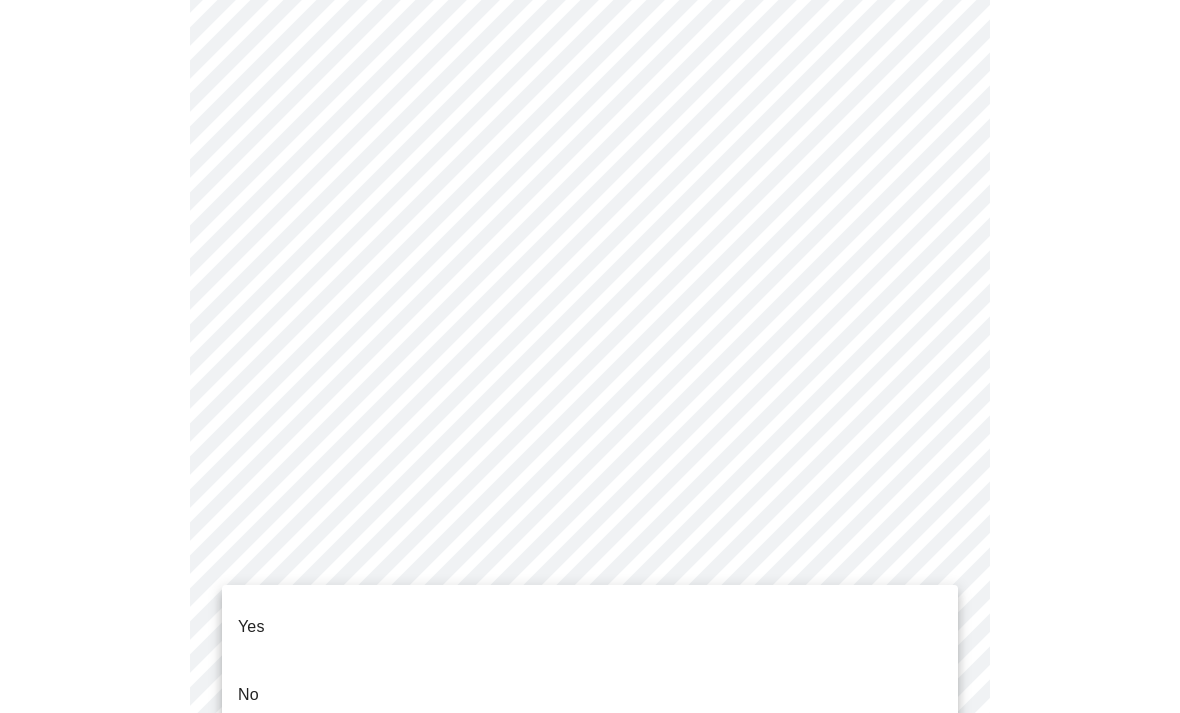 click on "Yes" at bounding box center (251, 627) 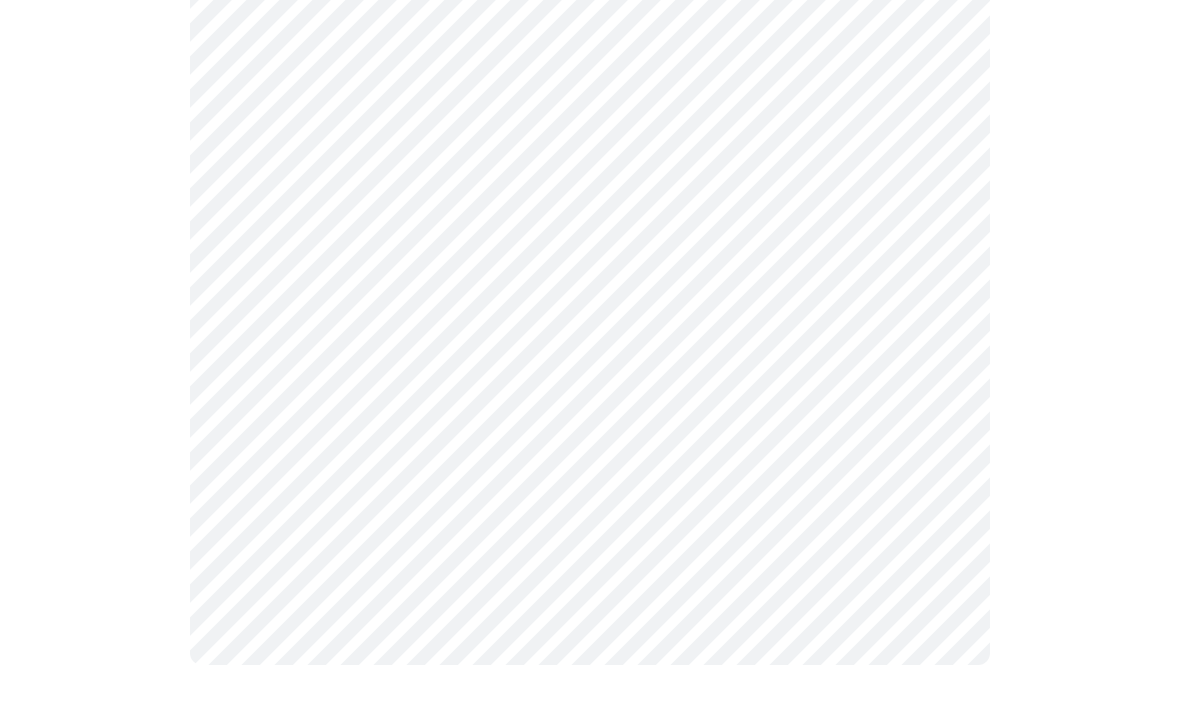 scroll, scrollTop: 0, scrollLeft: 0, axis: both 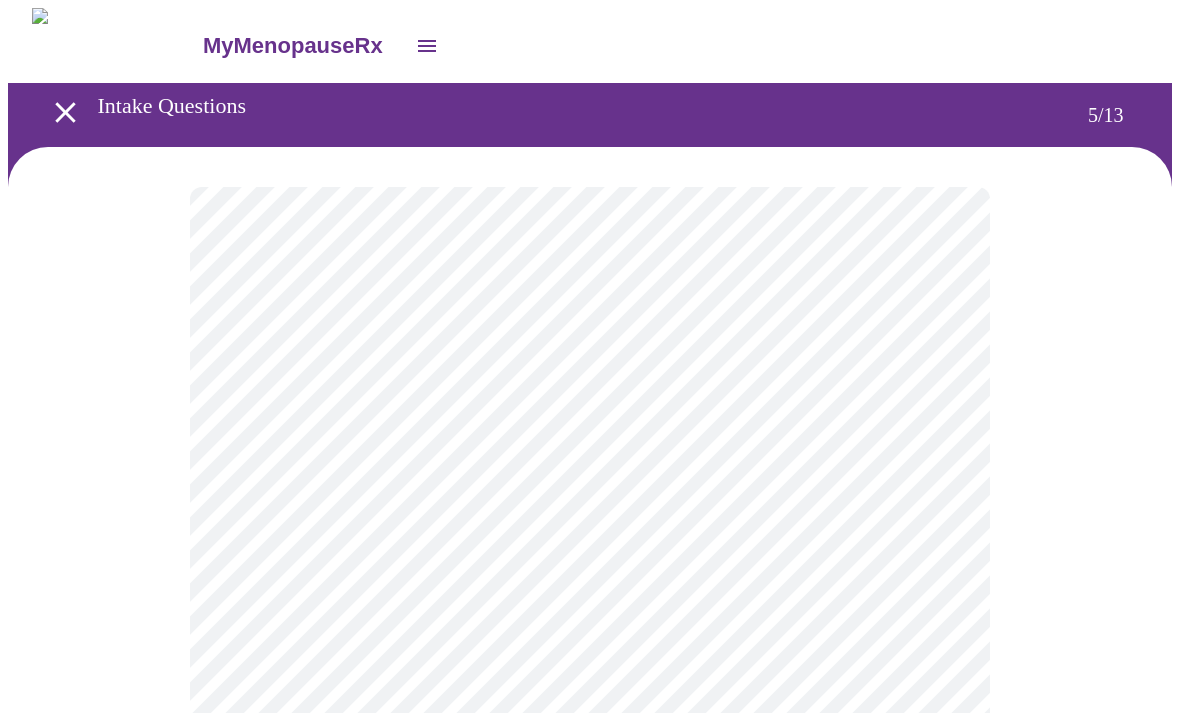 click on "MyMenopauseRx Intake Questions 5  /  13" at bounding box center (590, 702) 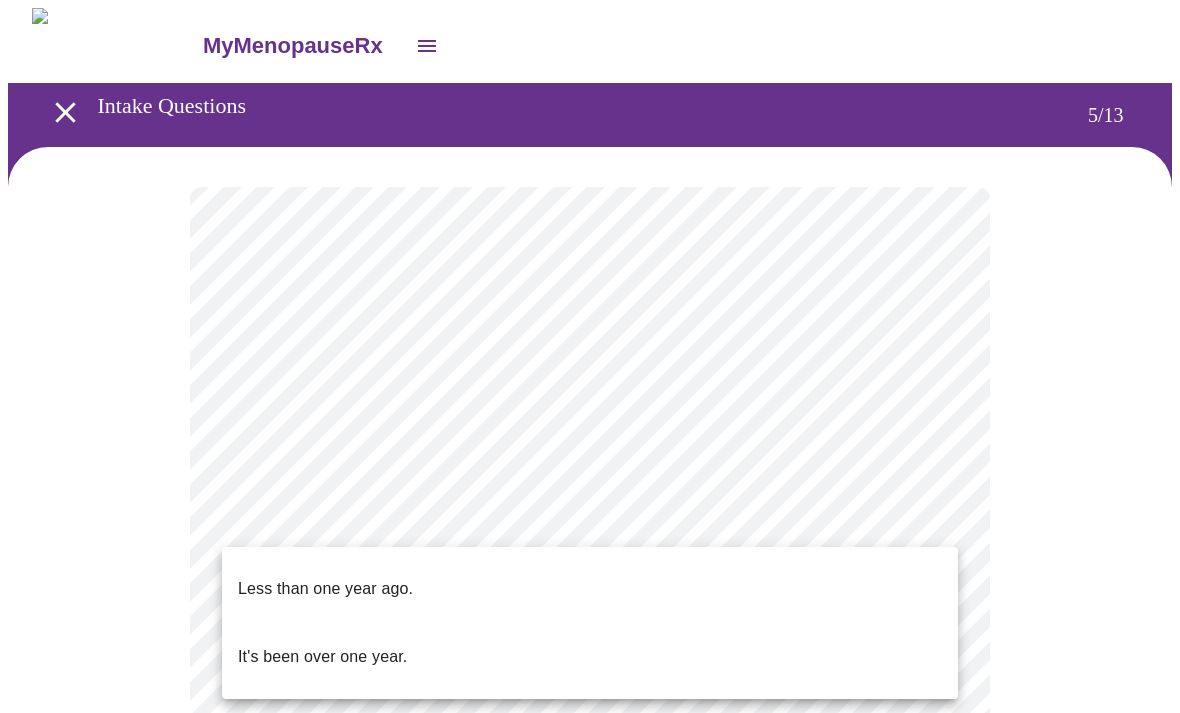 click on "Less than one year ago." at bounding box center (325, 589) 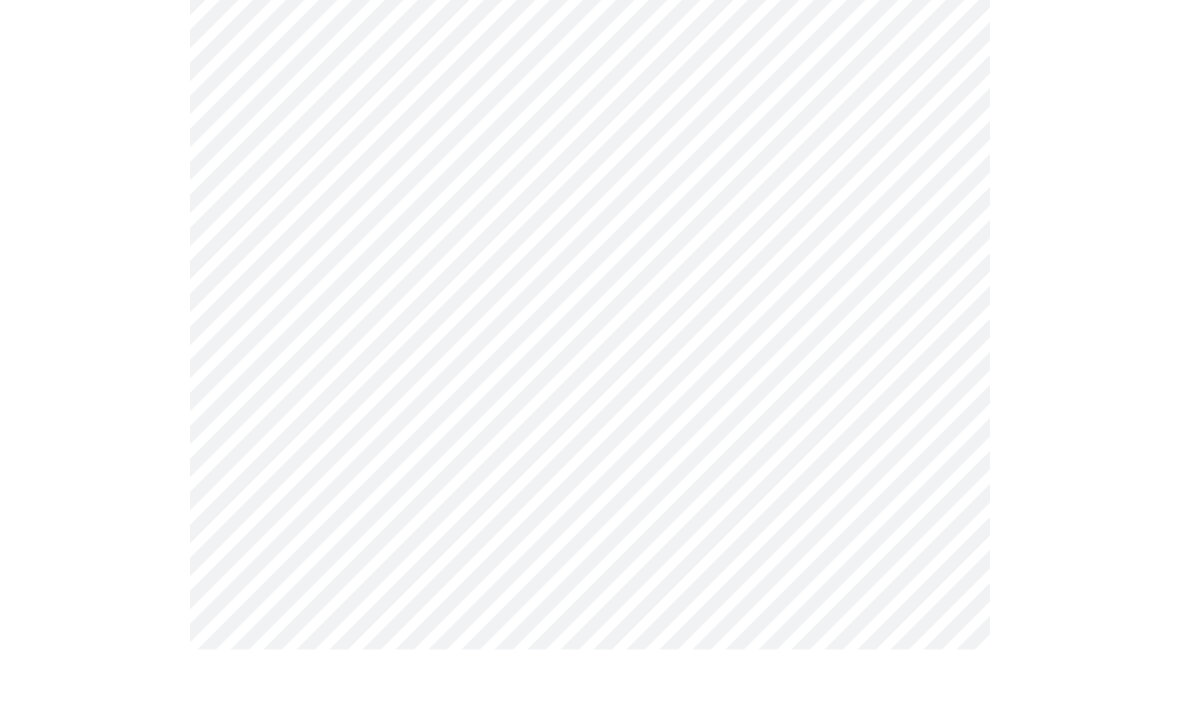 scroll, scrollTop: 0, scrollLeft: 0, axis: both 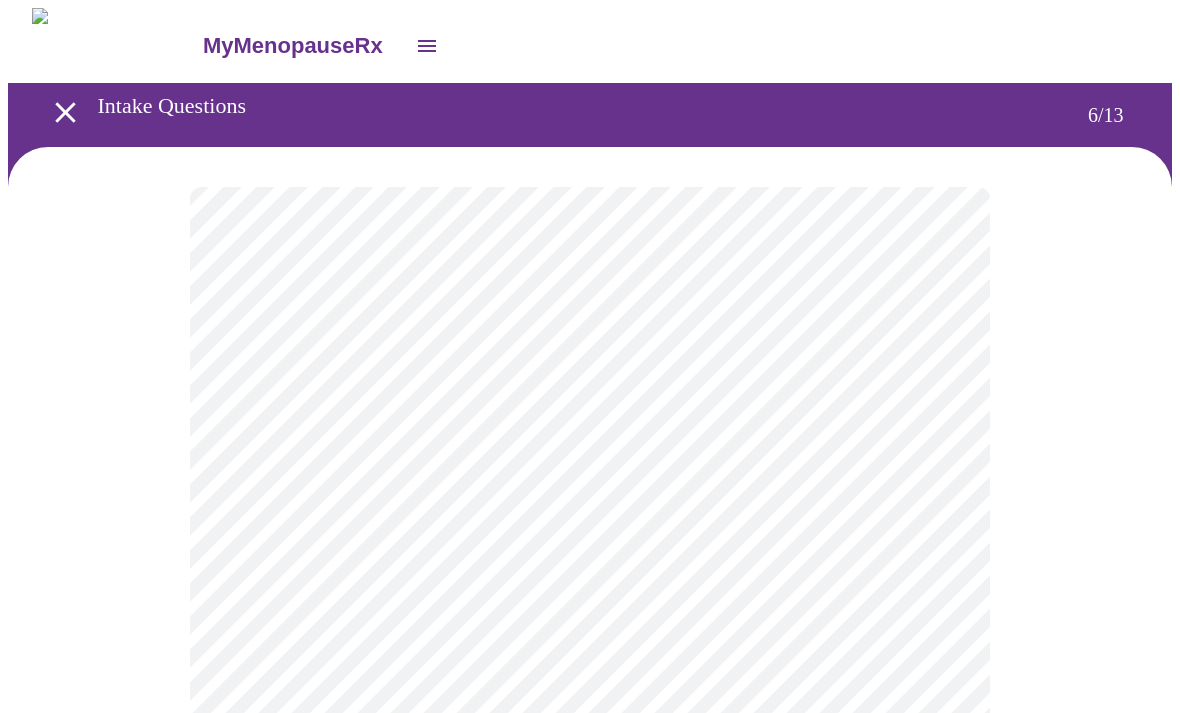 click on "MyMenopauseRx Intake Questions 6  /  13" at bounding box center (590, 541) 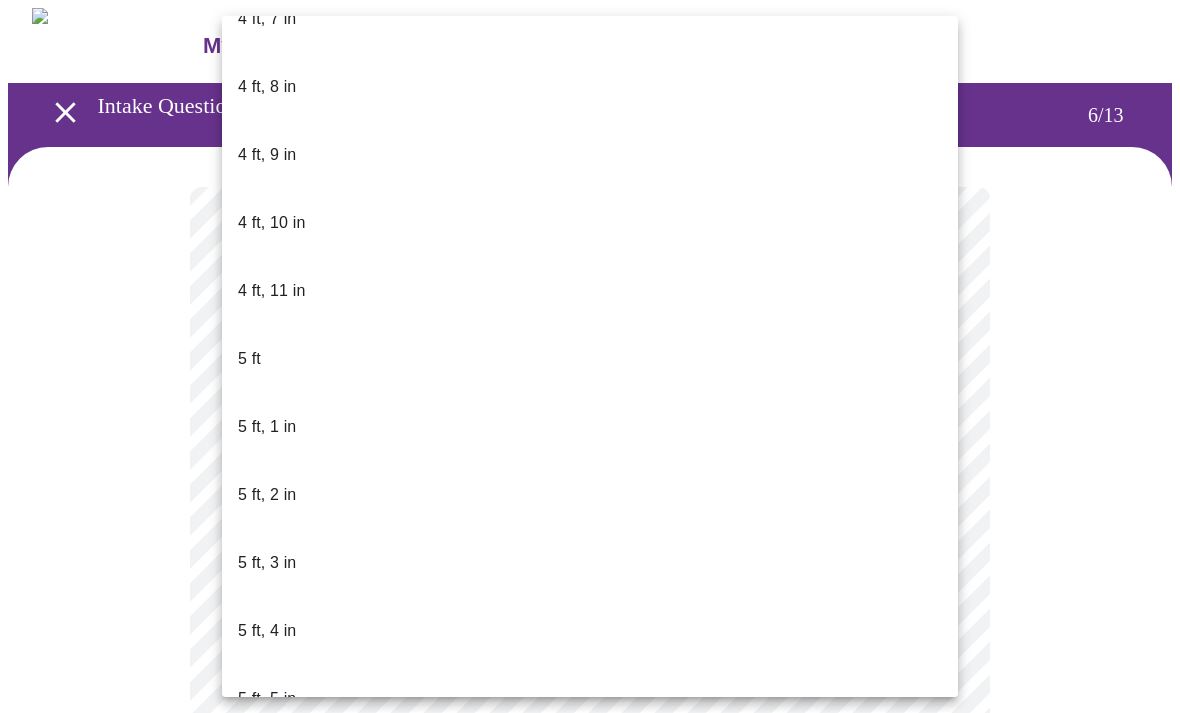 scroll, scrollTop: 1332, scrollLeft: 0, axis: vertical 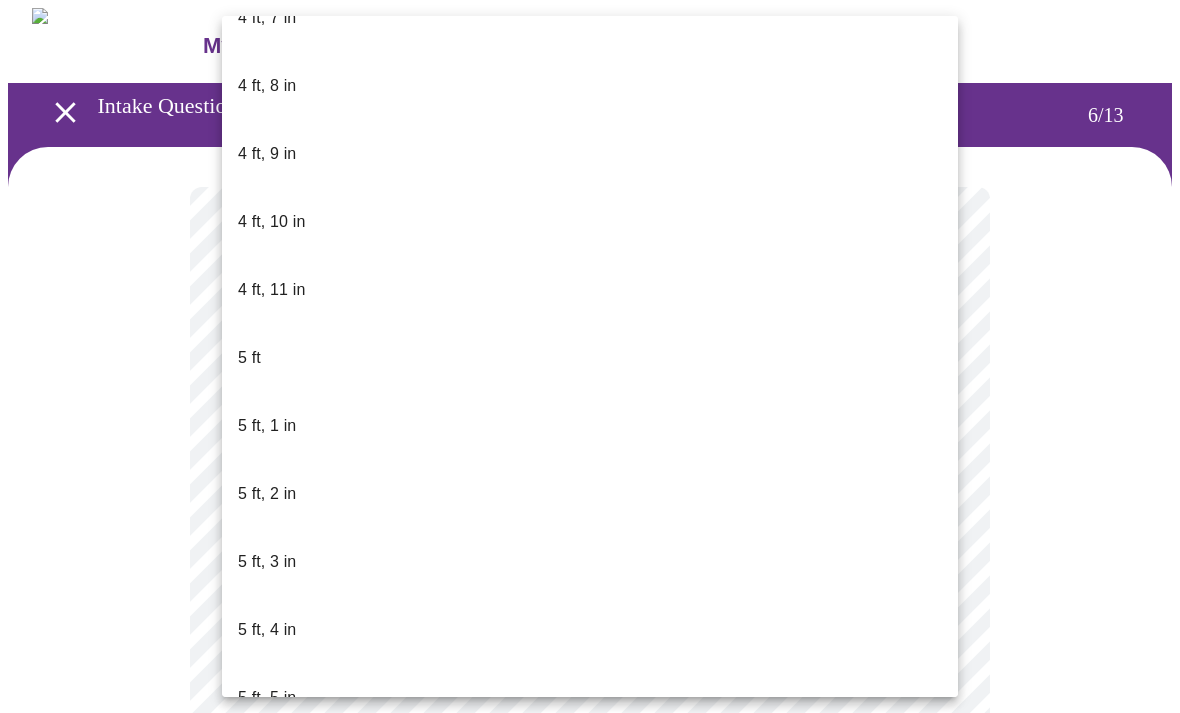 click on "5 ft, 7 in" at bounding box center (267, 834) 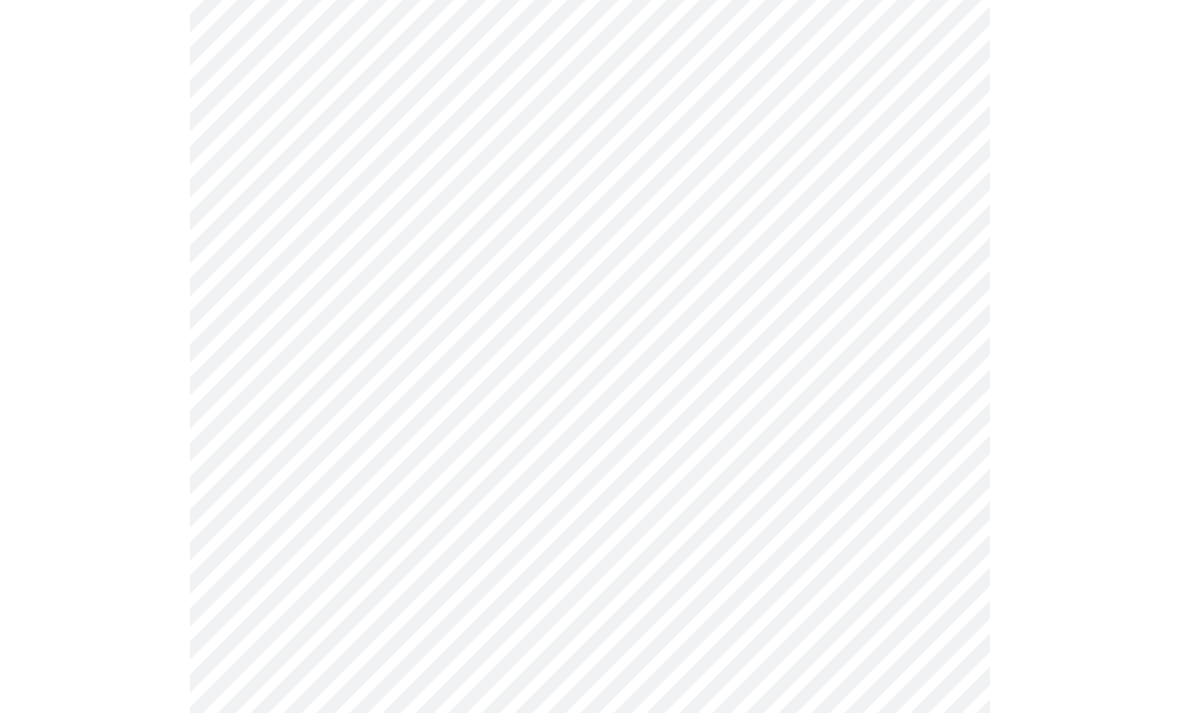 scroll, scrollTop: 5045, scrollLeft: 0, axis: vertical 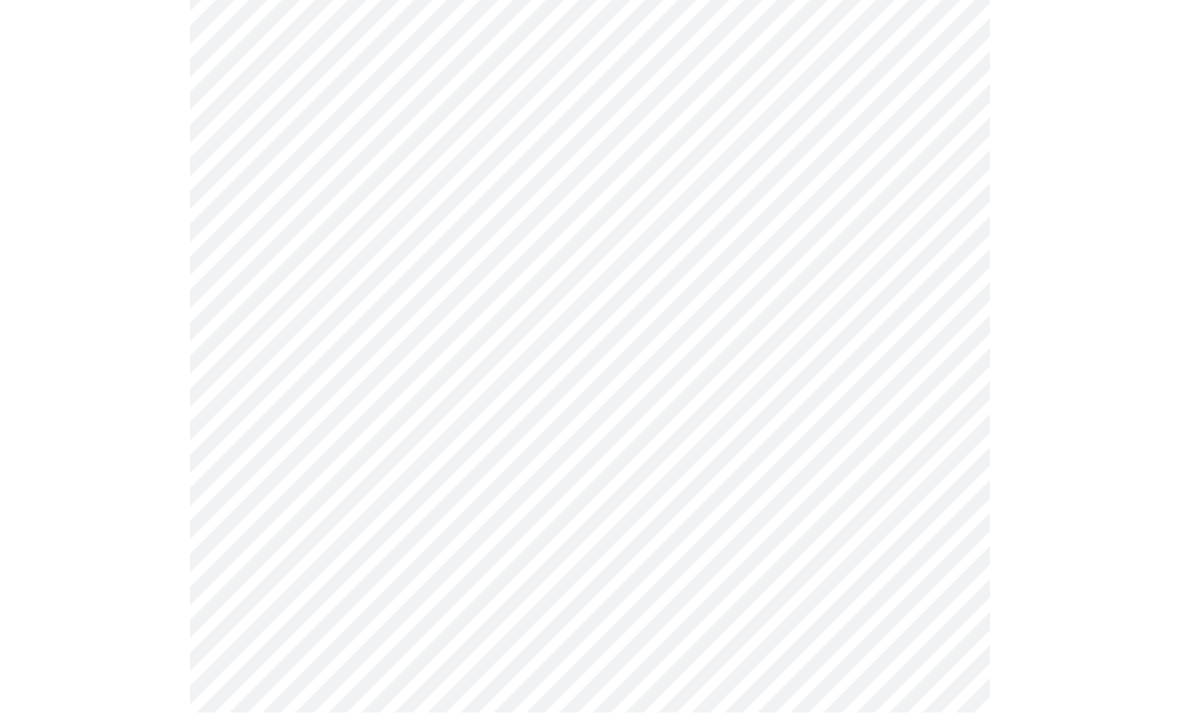 click on "MyMenopauseRx Intake Questions 7  /  13" at bounding box center (590, -1854) 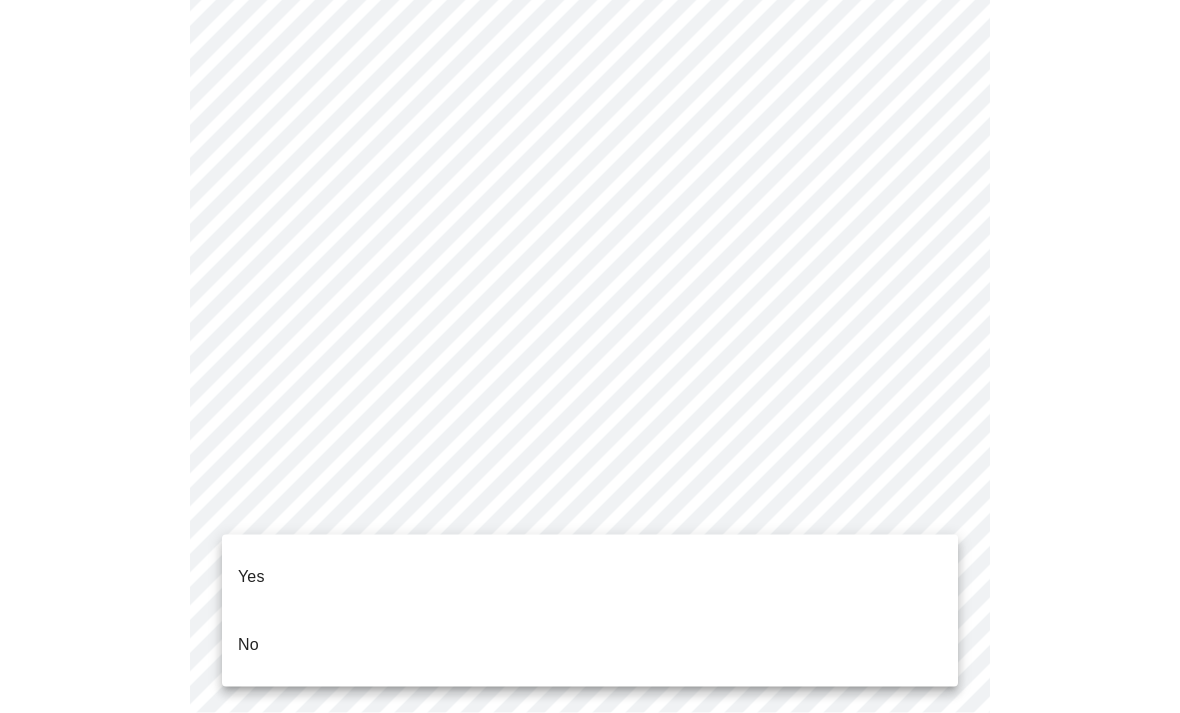 scroll, scrollTop: 5046, scrollLeft: 0, axis: vertical 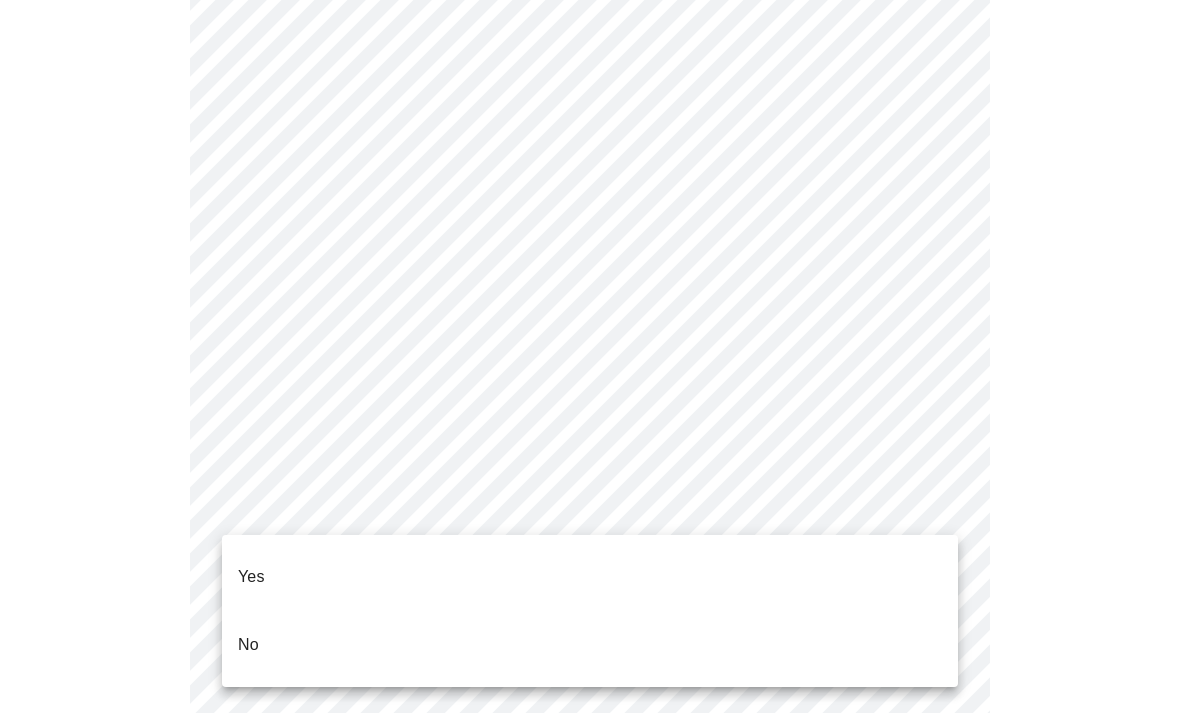 click on "No" at bounding box center (248, 645) 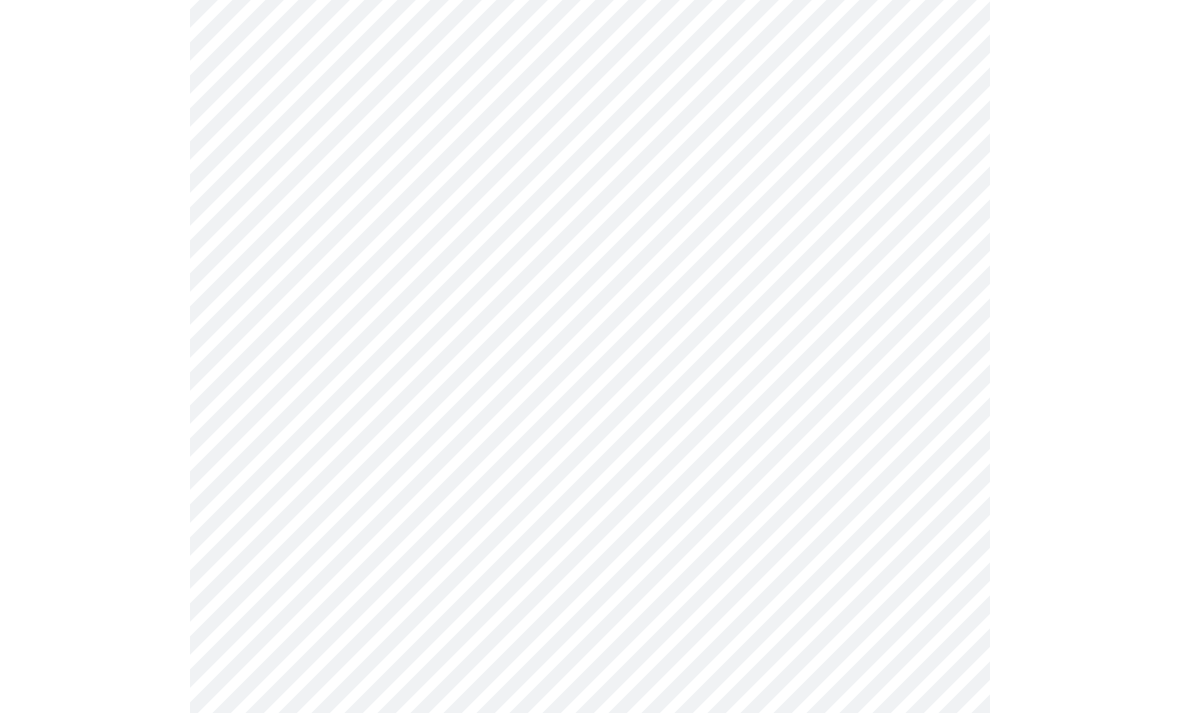 scroll, scrollTop: 1659, scrollLeft: 0, axis: vertical 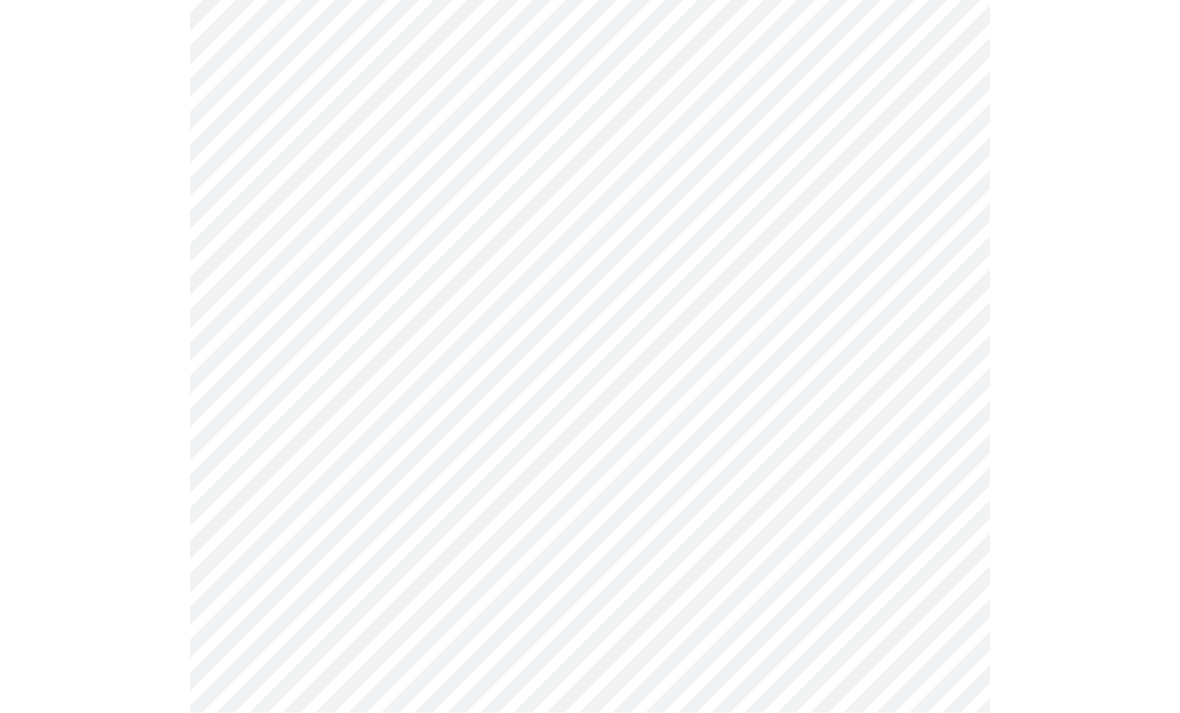 click on "MyMenopauseRx Intake Questions 10  /  13" at bounding box center (590, -344) 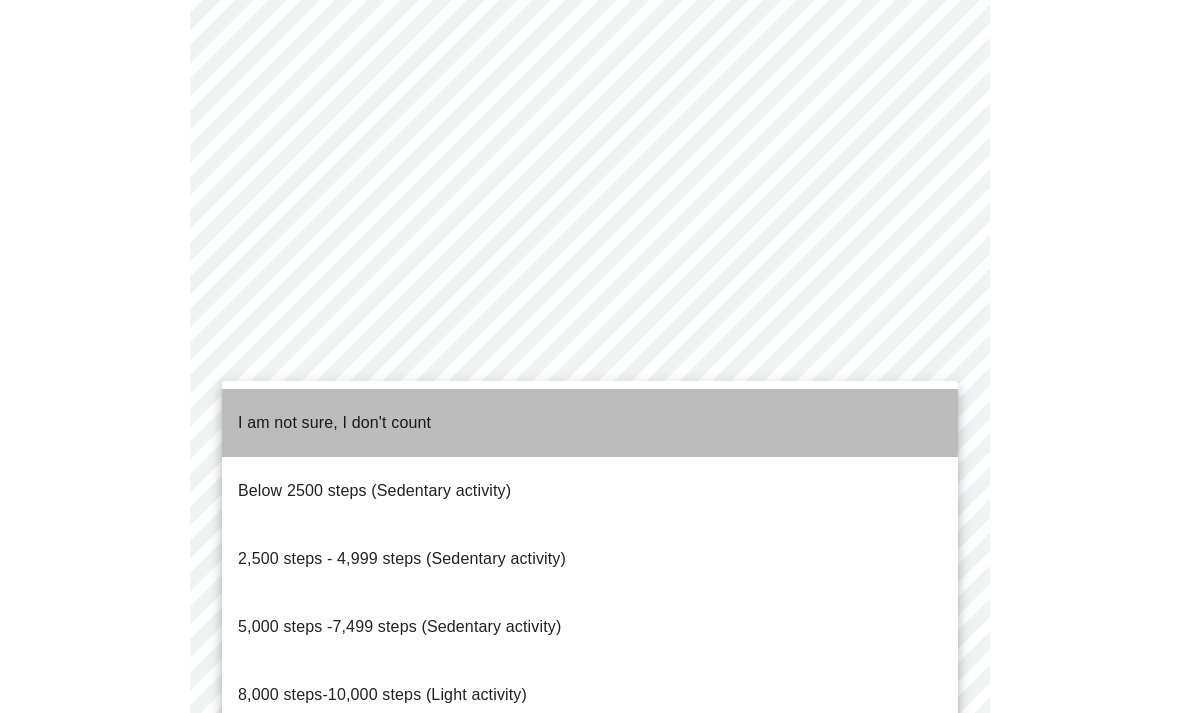 click on "I am not sure, I don't count" at bounding box center (334, 422) 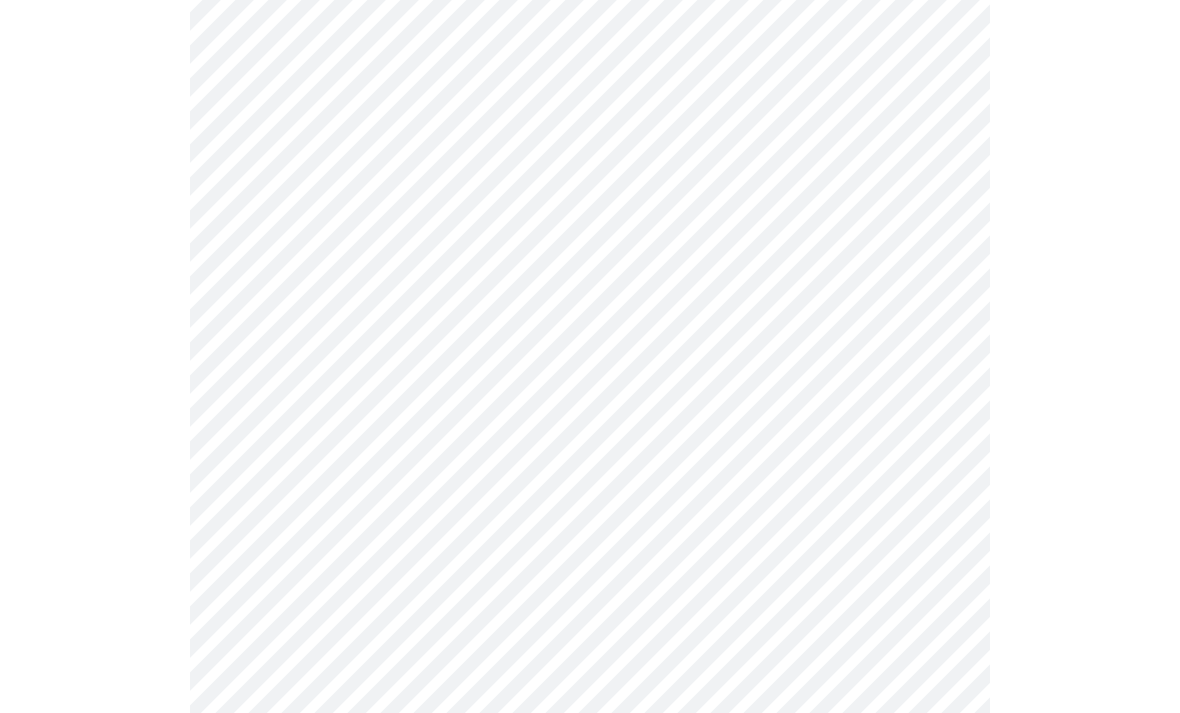 click on "MyMenopauseRx Intake Questions 10  /  13" at bounding box center (590, -351) 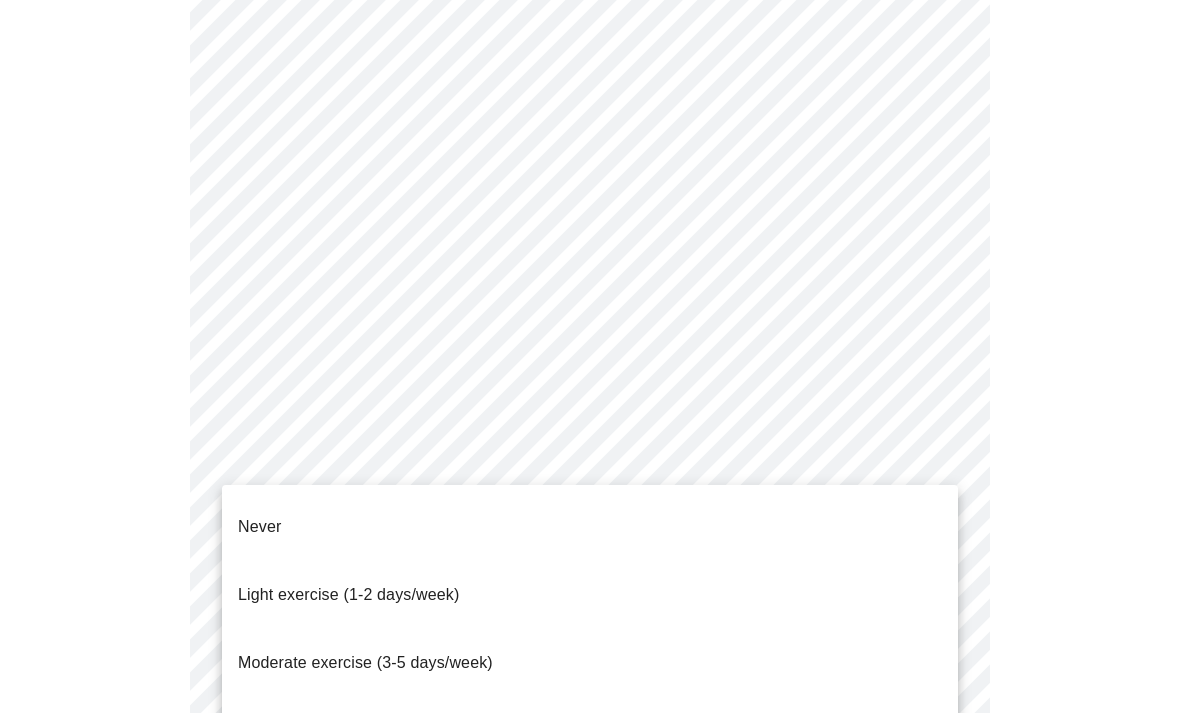 click on "Light exercise (1-2 days/week)" at bounding box center (349, 594) 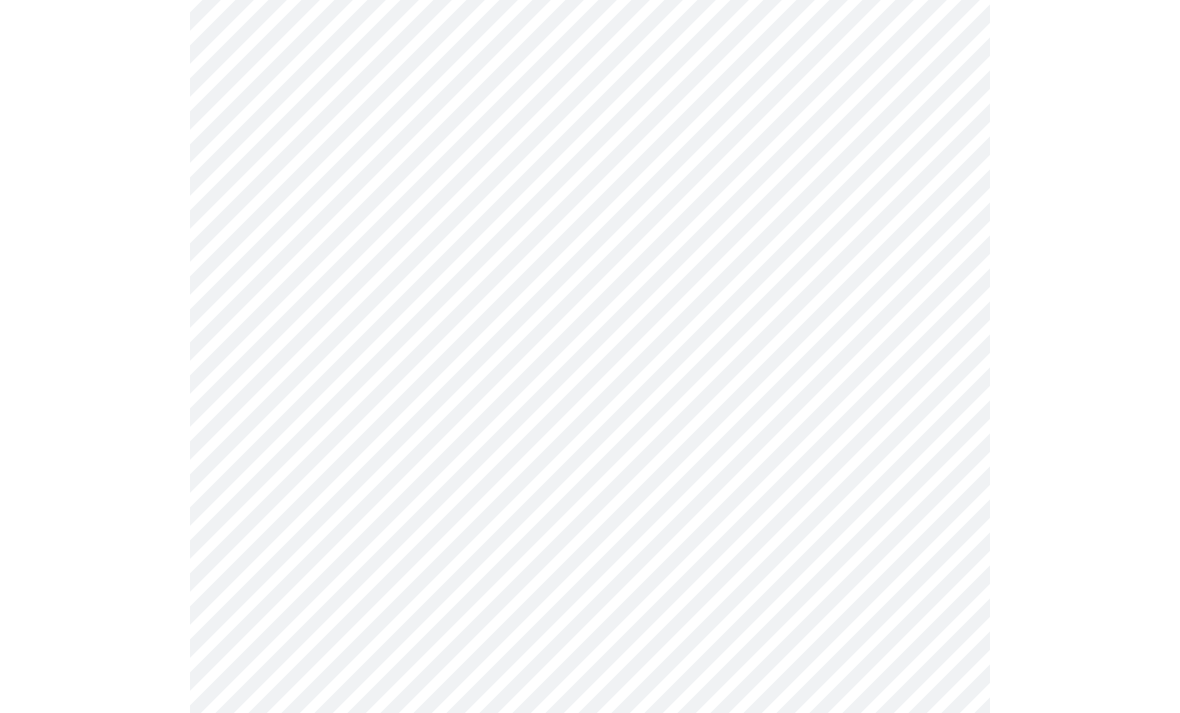 click on "MyMenopauseRx Intake Questions 10  /  13" at bounding box center (590, -356) 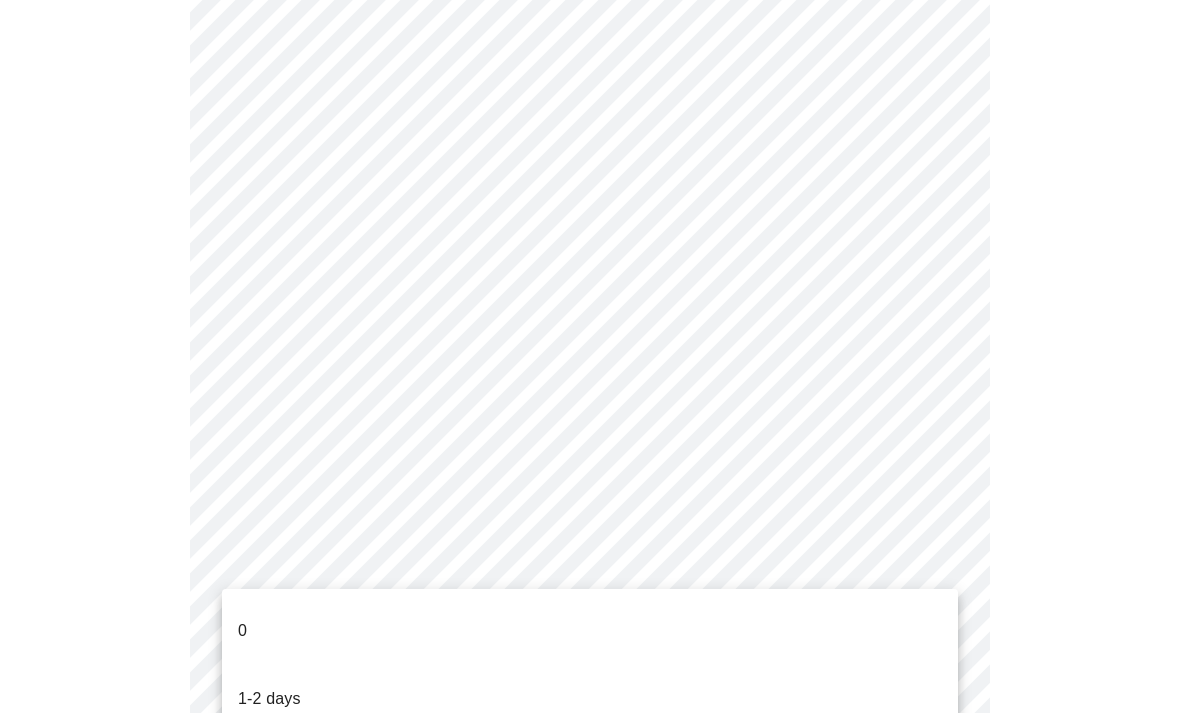 click on "3+ days" at bounding box center [267, 767] 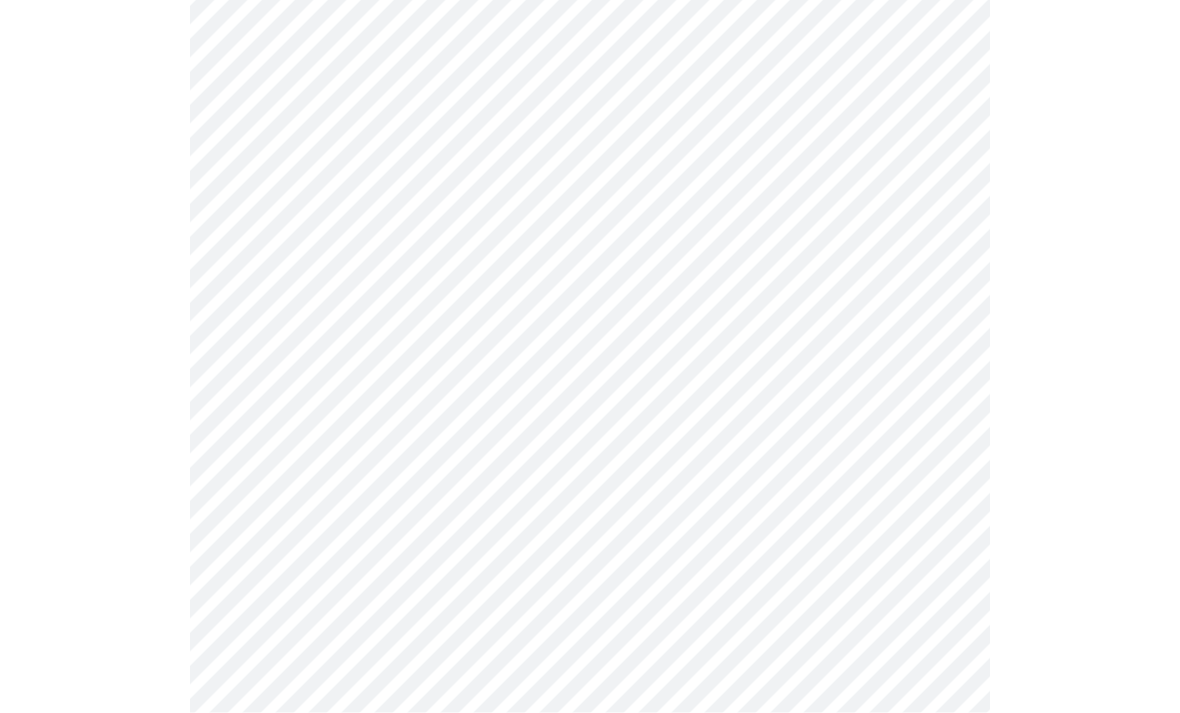 scroll, scrollTop: 835, scrollLeft: 0, axis: vertical 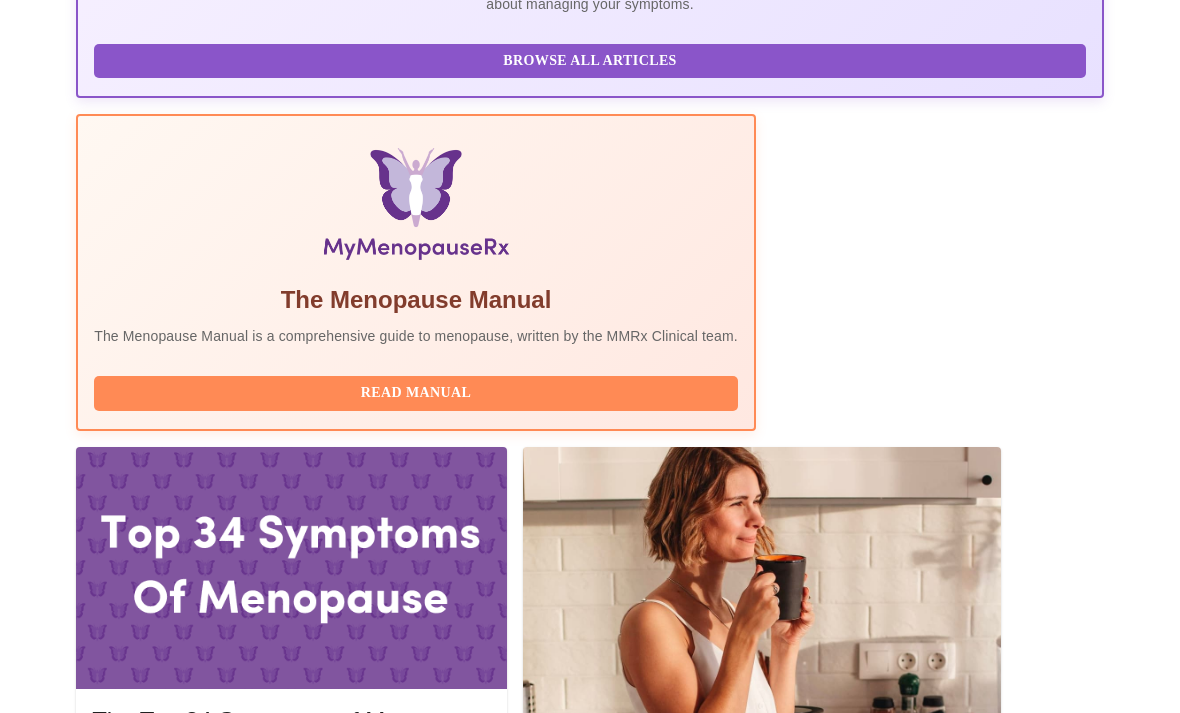 click 